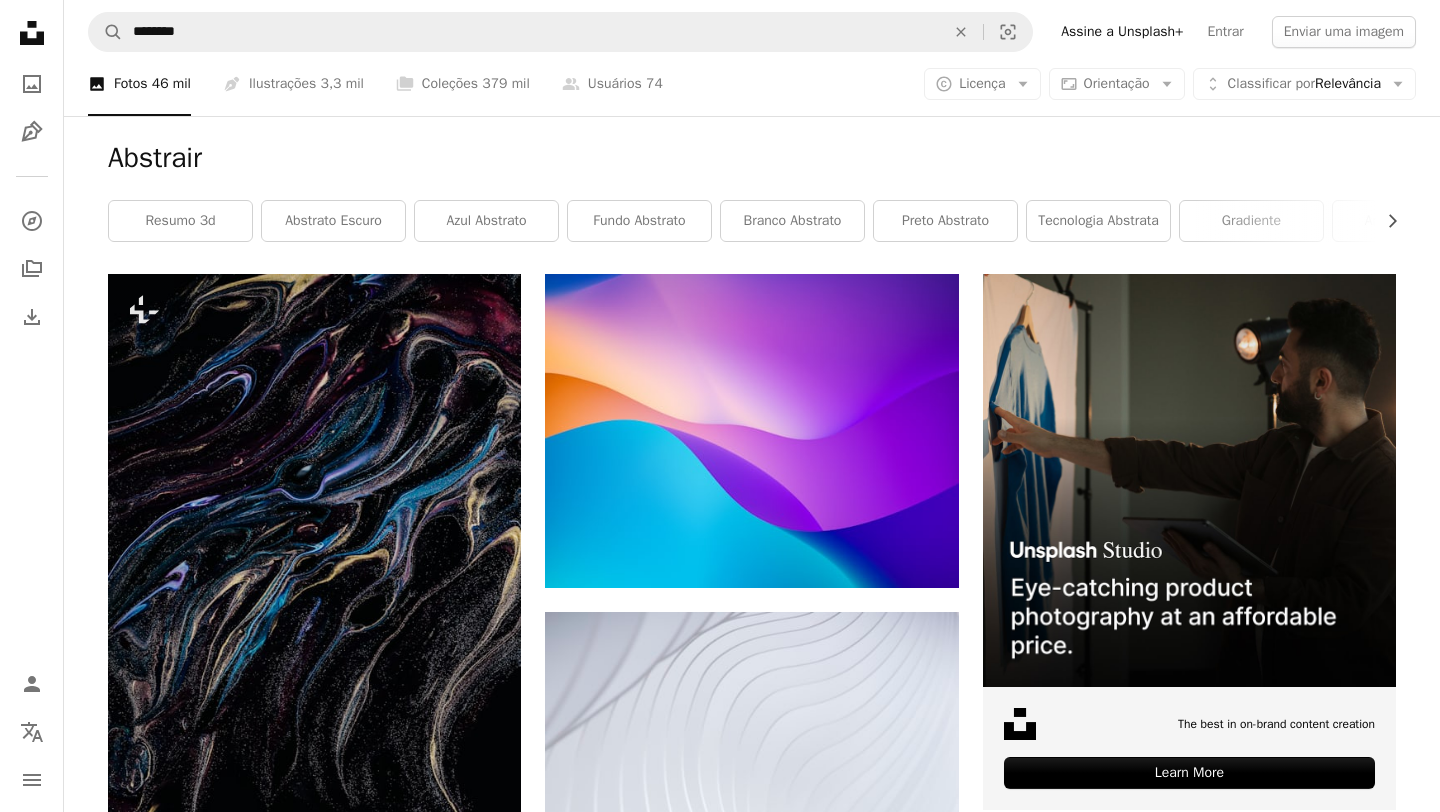 scroll, scrollTop: 13040, scrollLeft: 0, axis: vertical 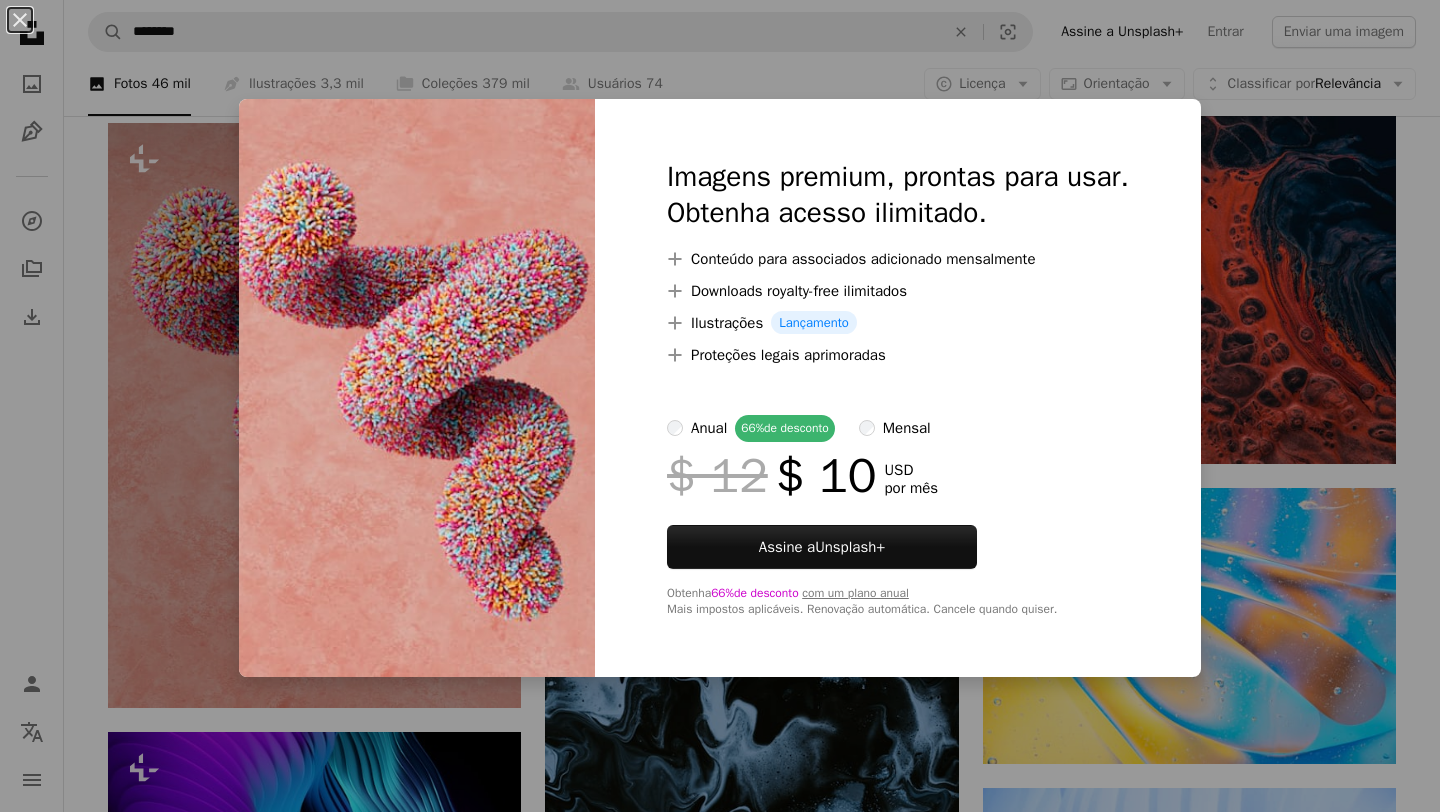 click on "anual 66%  de desconto" at bounding box center [751, 428] 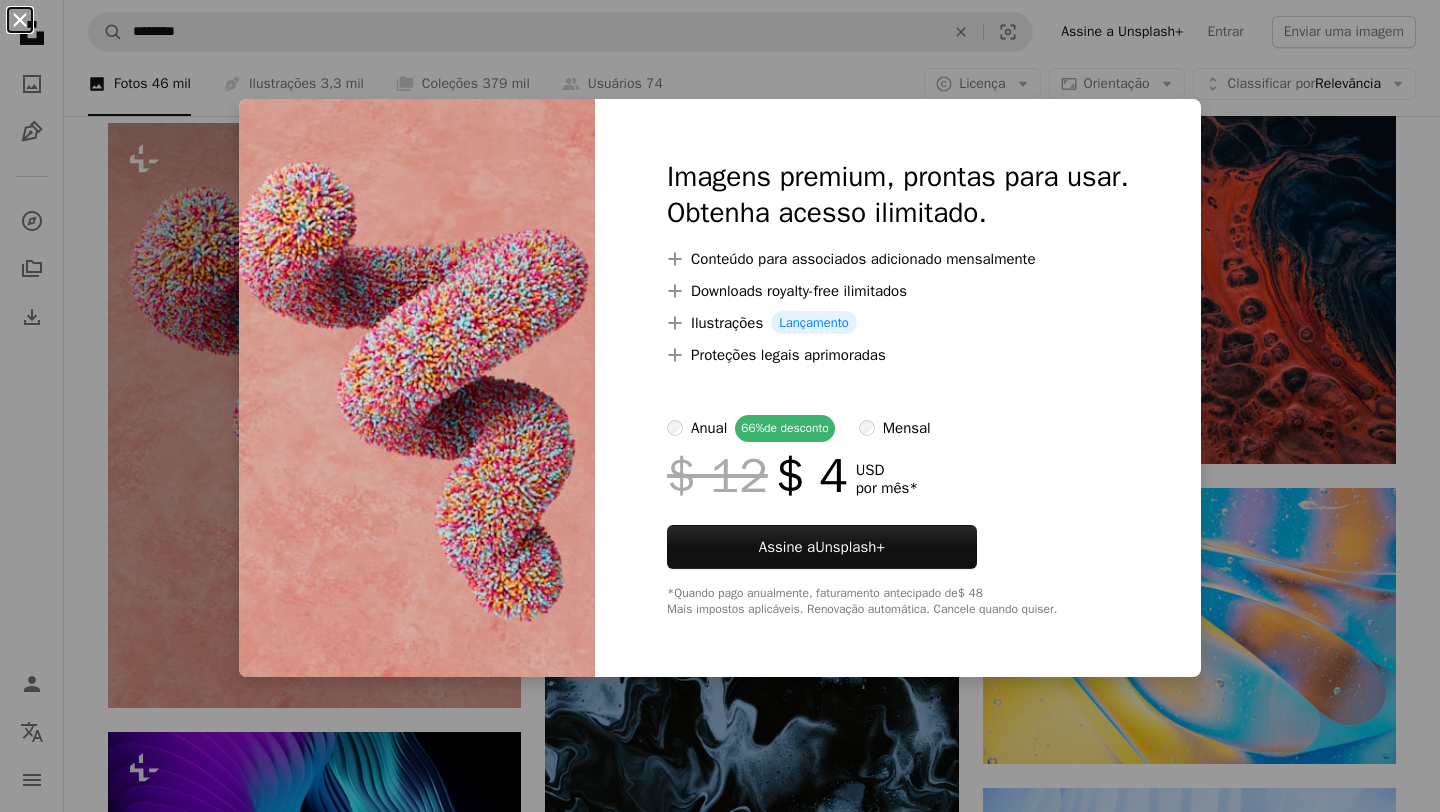 click on "An X shape" at bounding box center (20, 20) 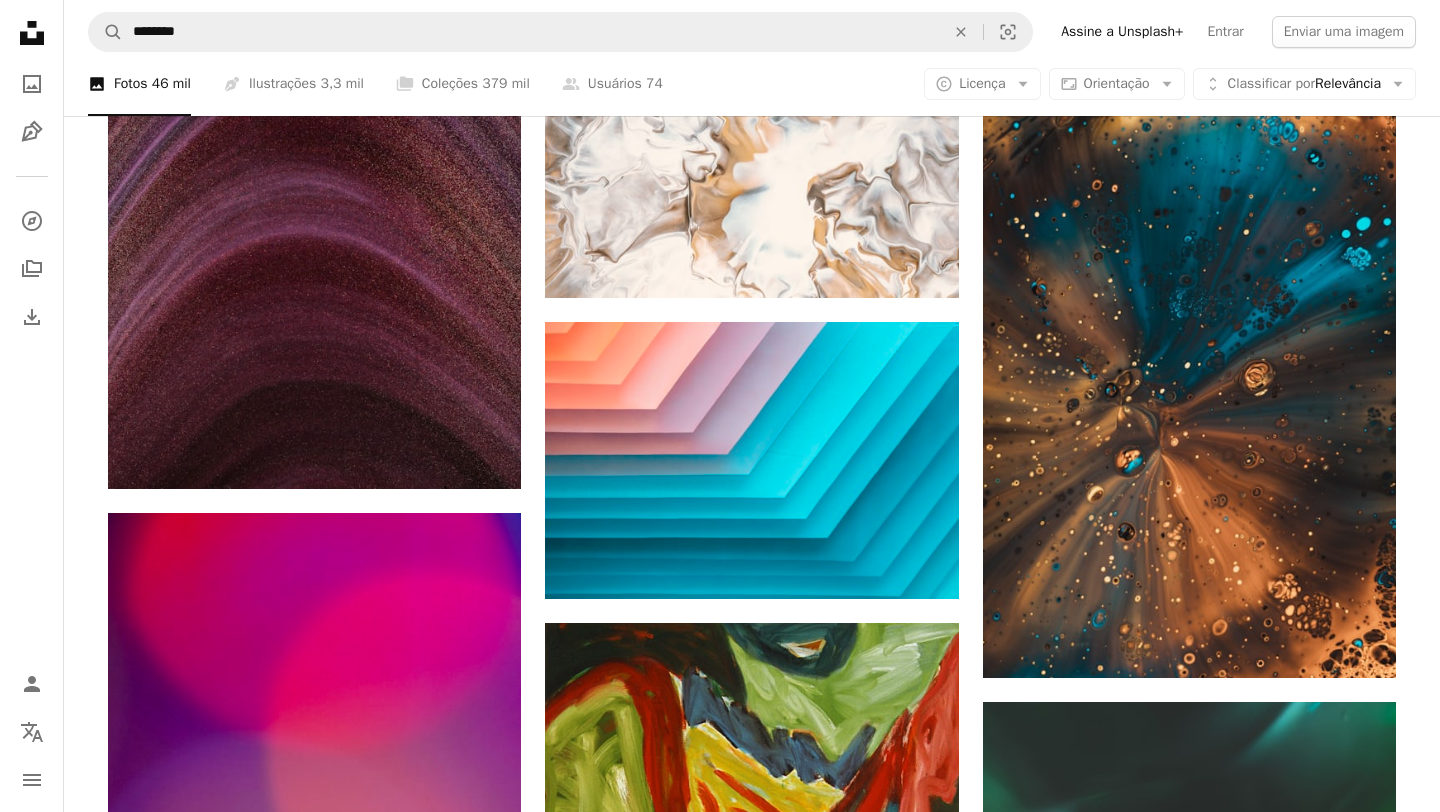 scroll, scrollTop: 28553, scrollLeft: 0, axis: vertical 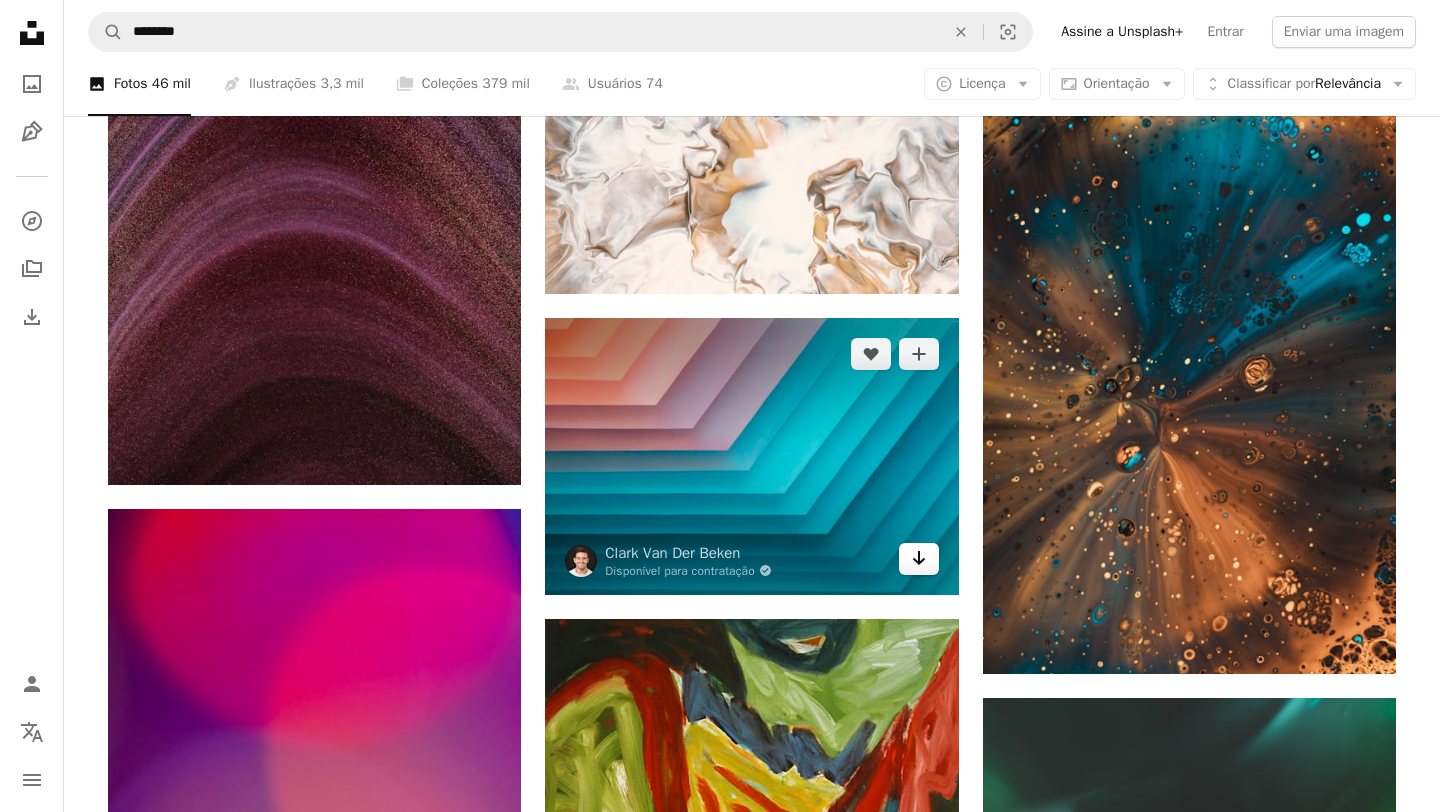 click on "Arrow pointing down" 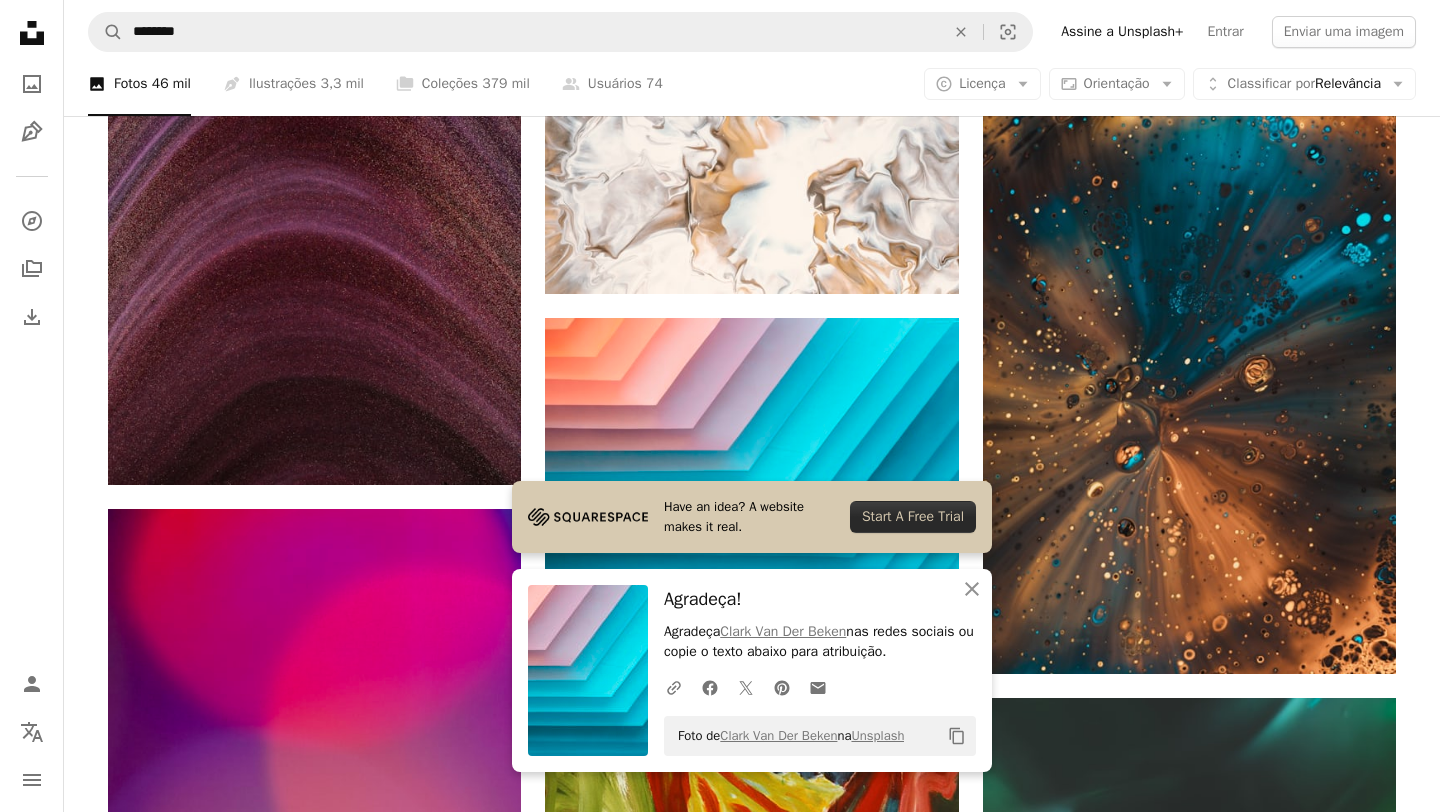 drag, startPoint x: 682, startPoint y: 735, endPoint x: 936, endPoint y: 736, distance: 254.00197 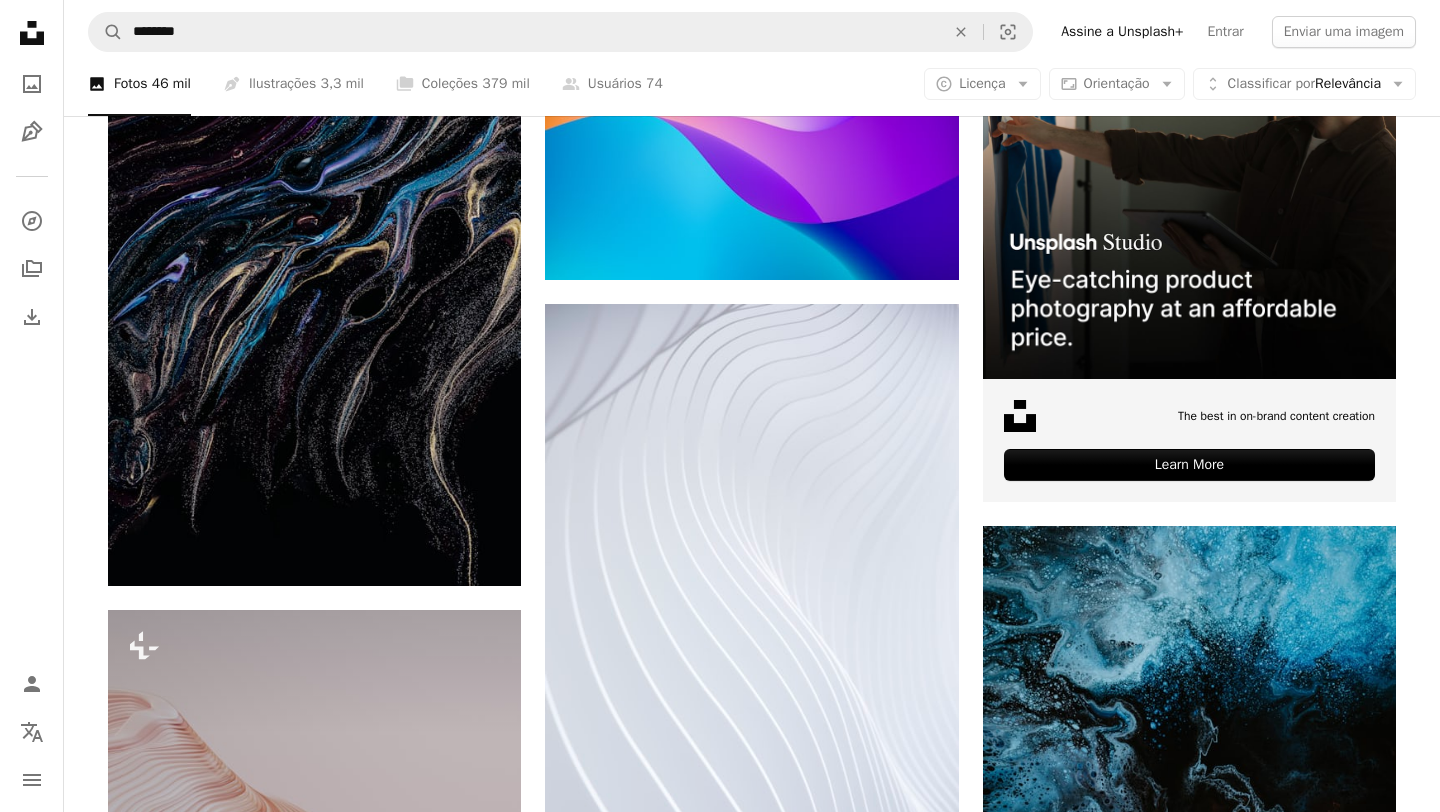 scroll, scrollTop: 0, scrollLeft: 0, axis: both 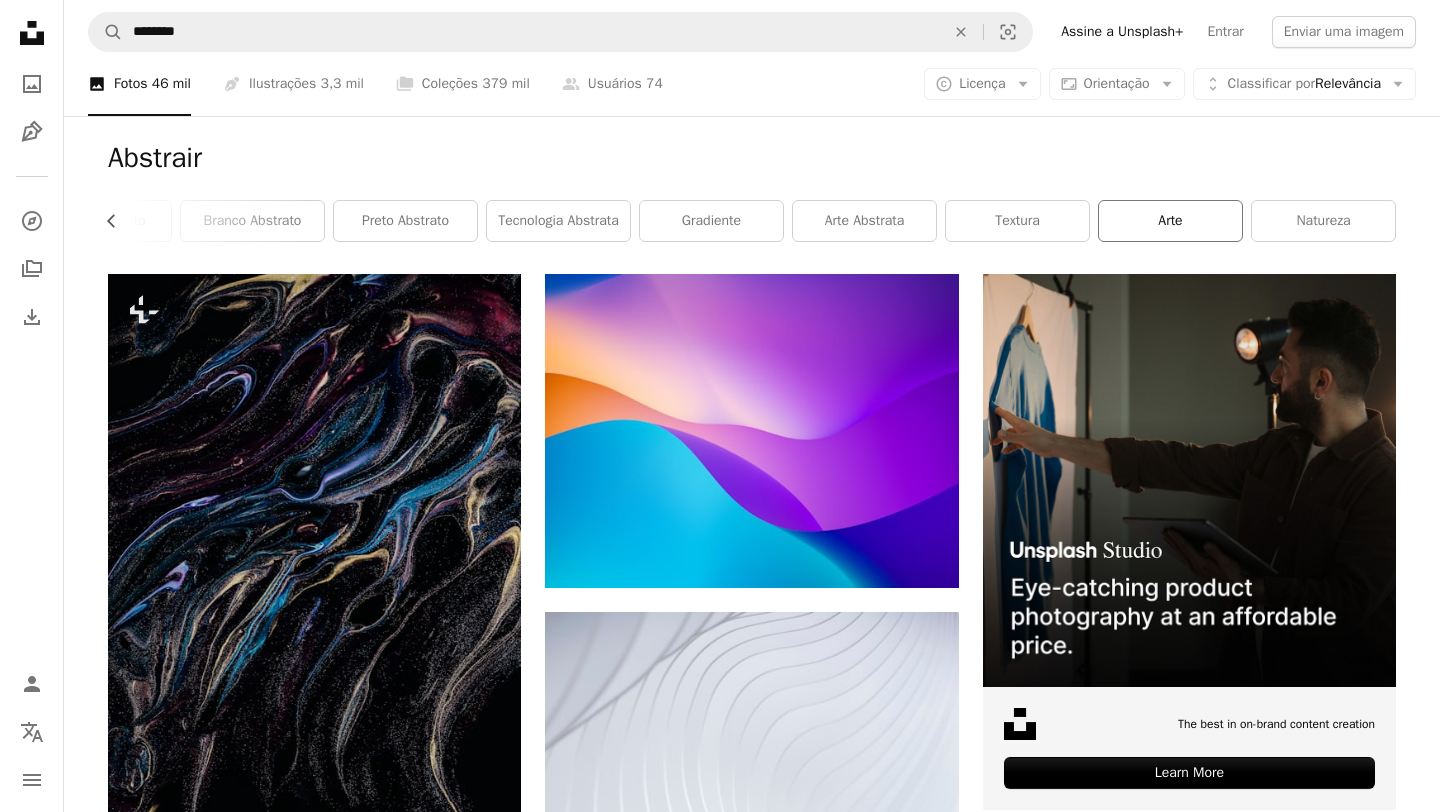 click on "arte" at bounding box center (1170, 221) 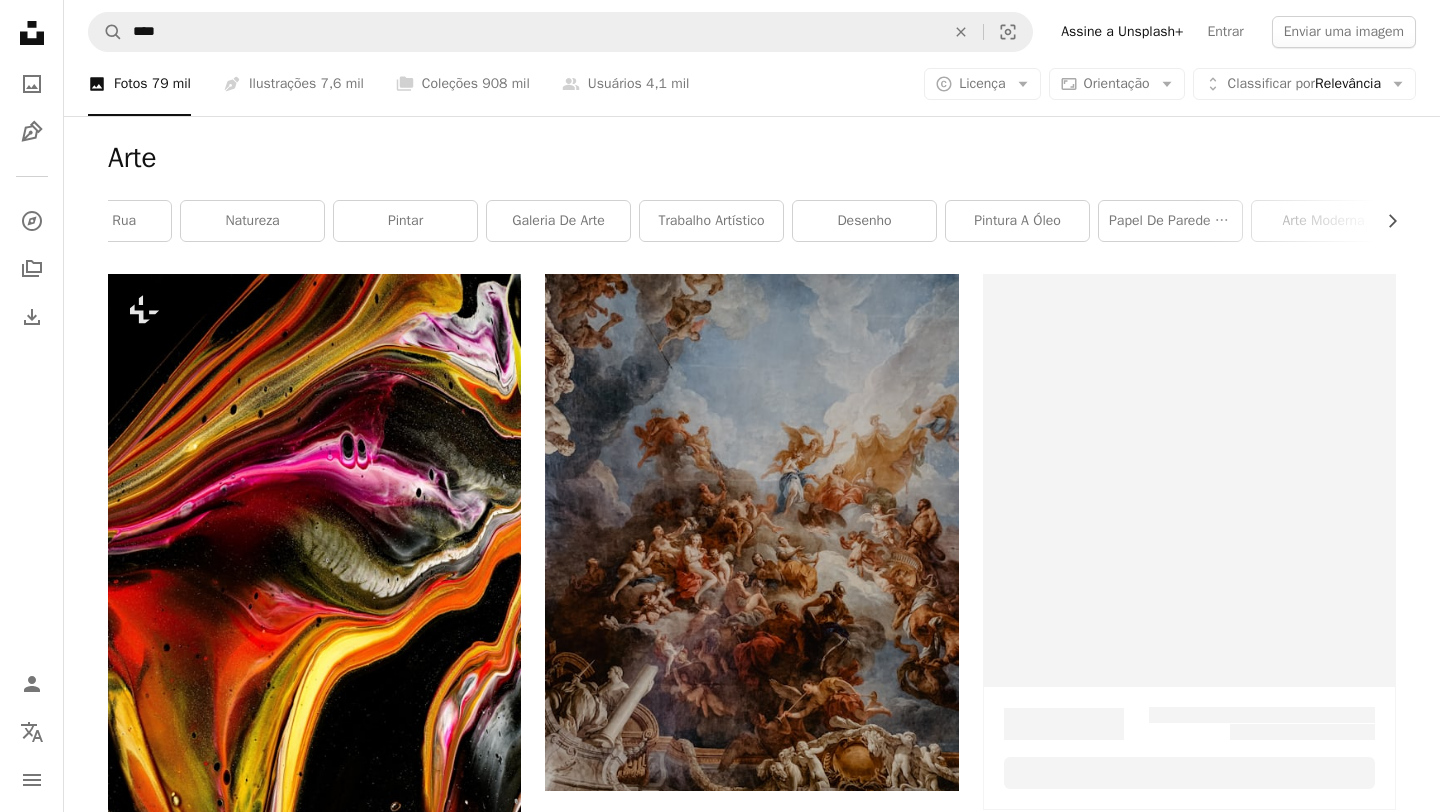 scroll, scrollTop: 0, scrollLeft: 0, axis: both 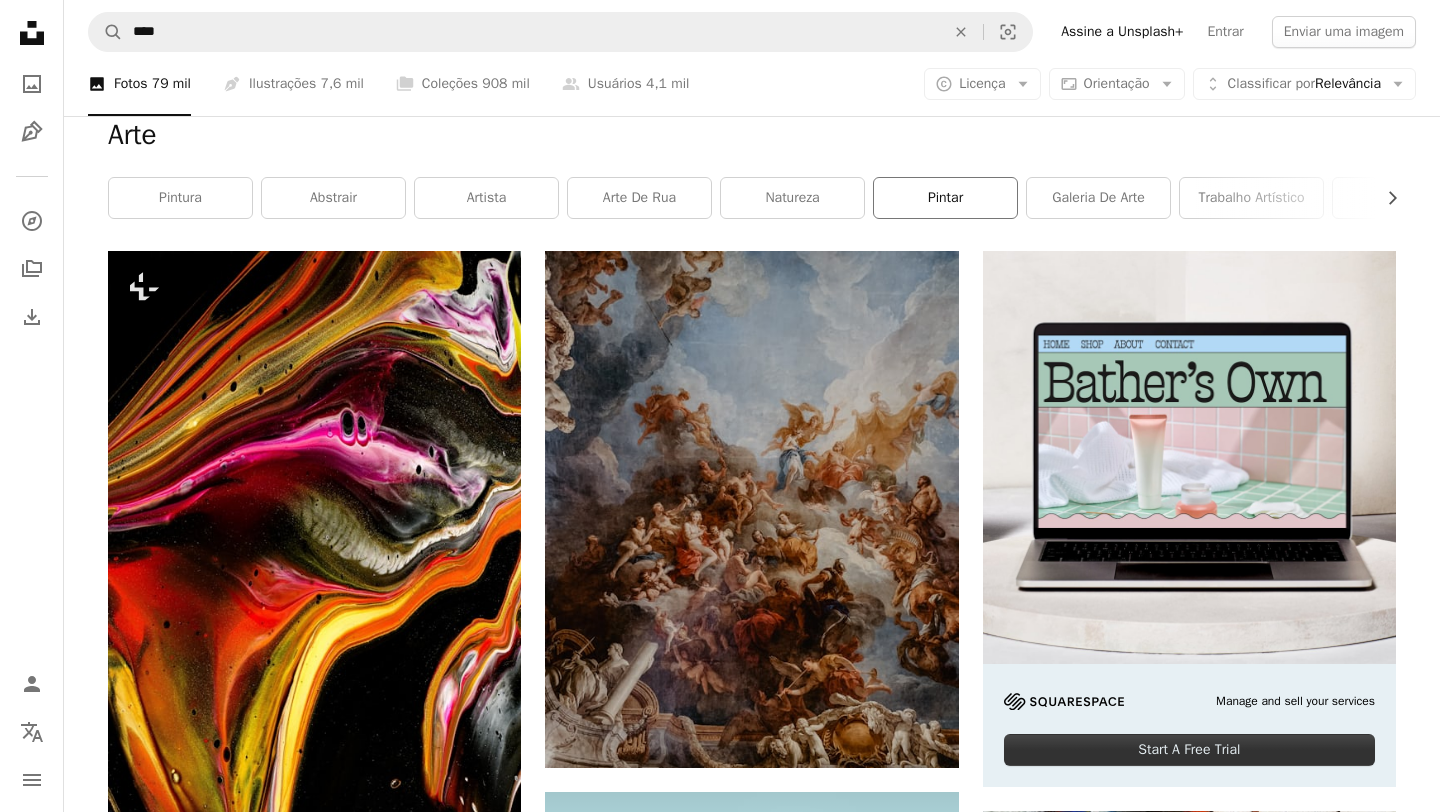 click on "pintar" at bounding box center [945, 198] 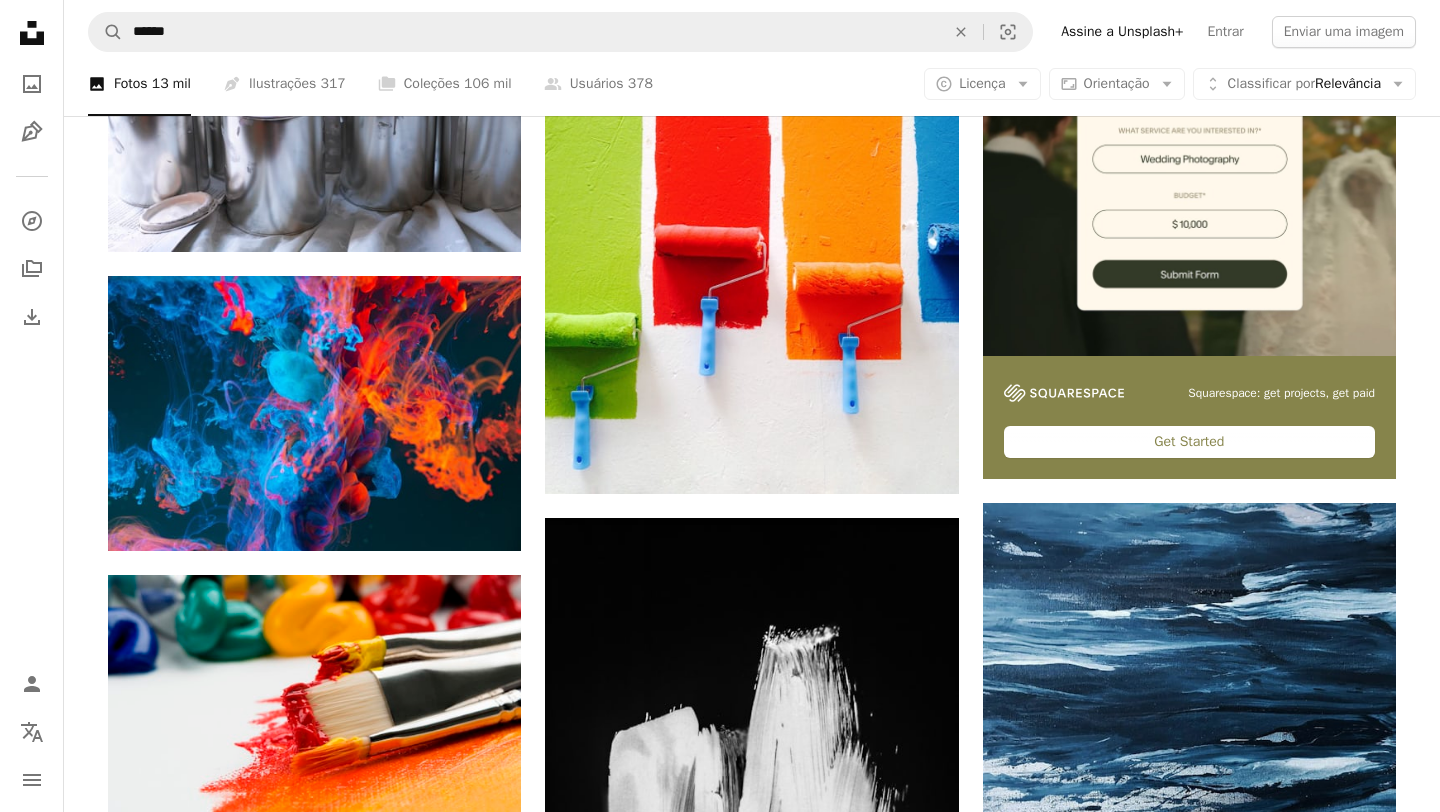 scroll, scrollTop: 0, scrollLeft: 0, axis: both 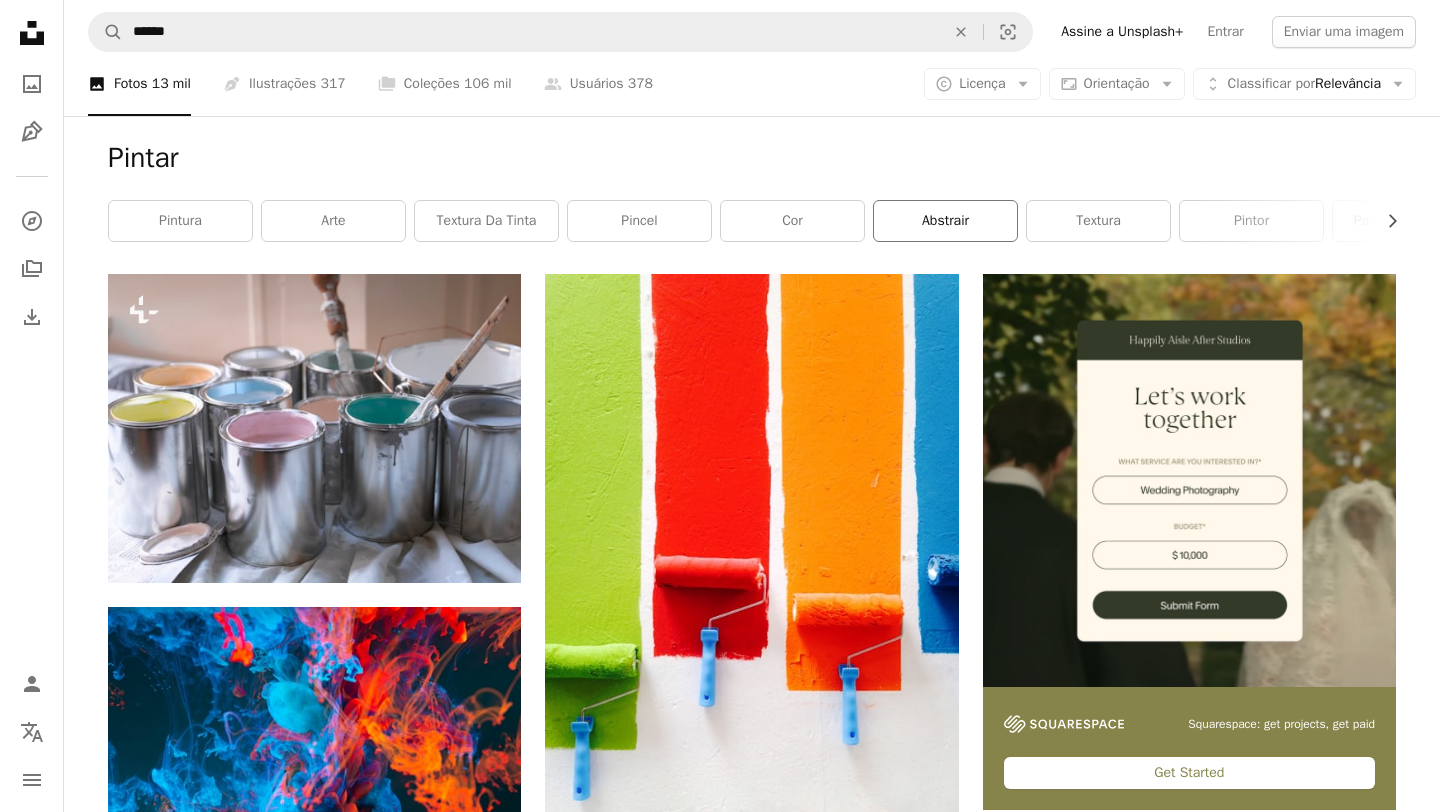 click on "abstrair" at bounding box center [945, 221] 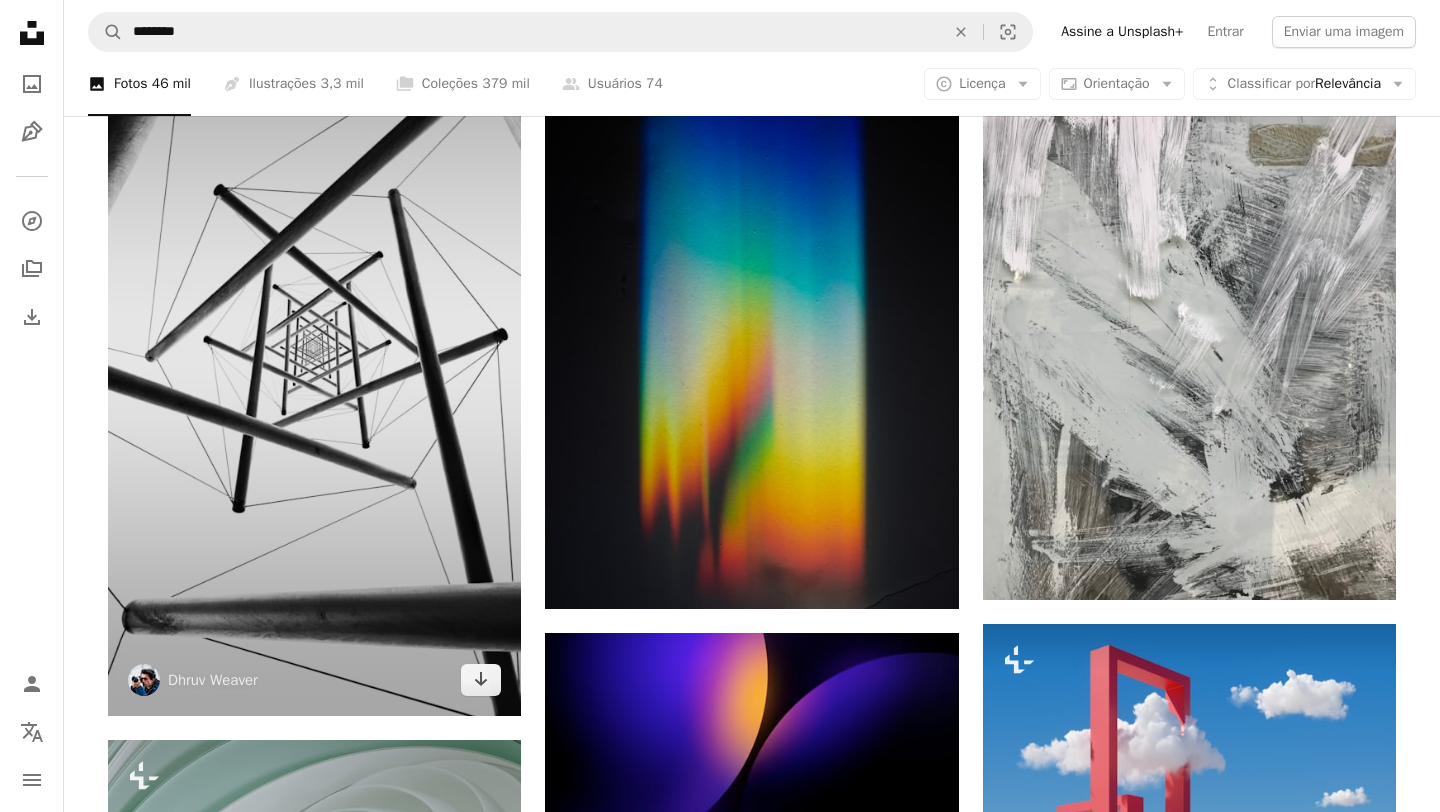scroll, scrollTop: 14077, scrollLeft: 0, axis: vertical 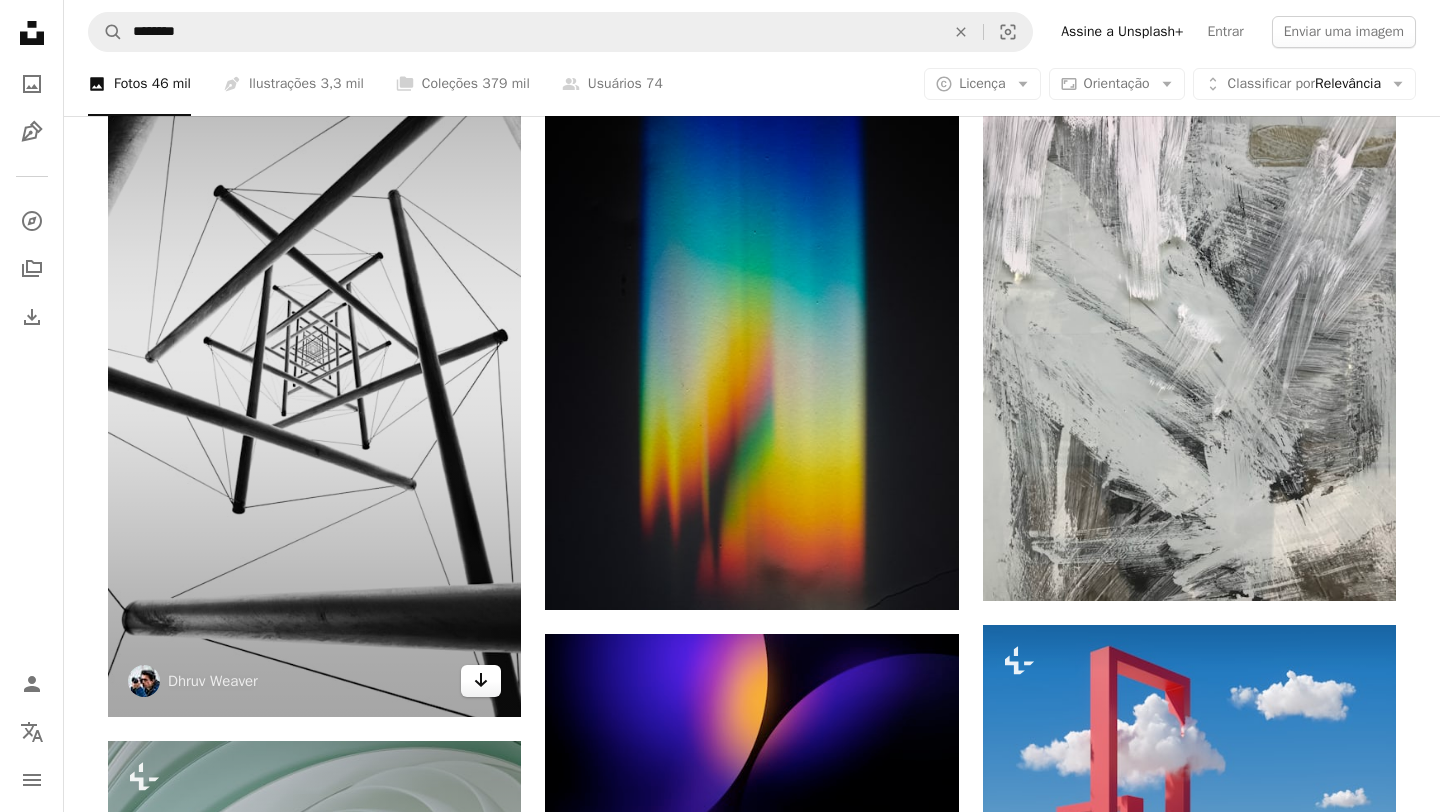 click on "Arrow pointing down" 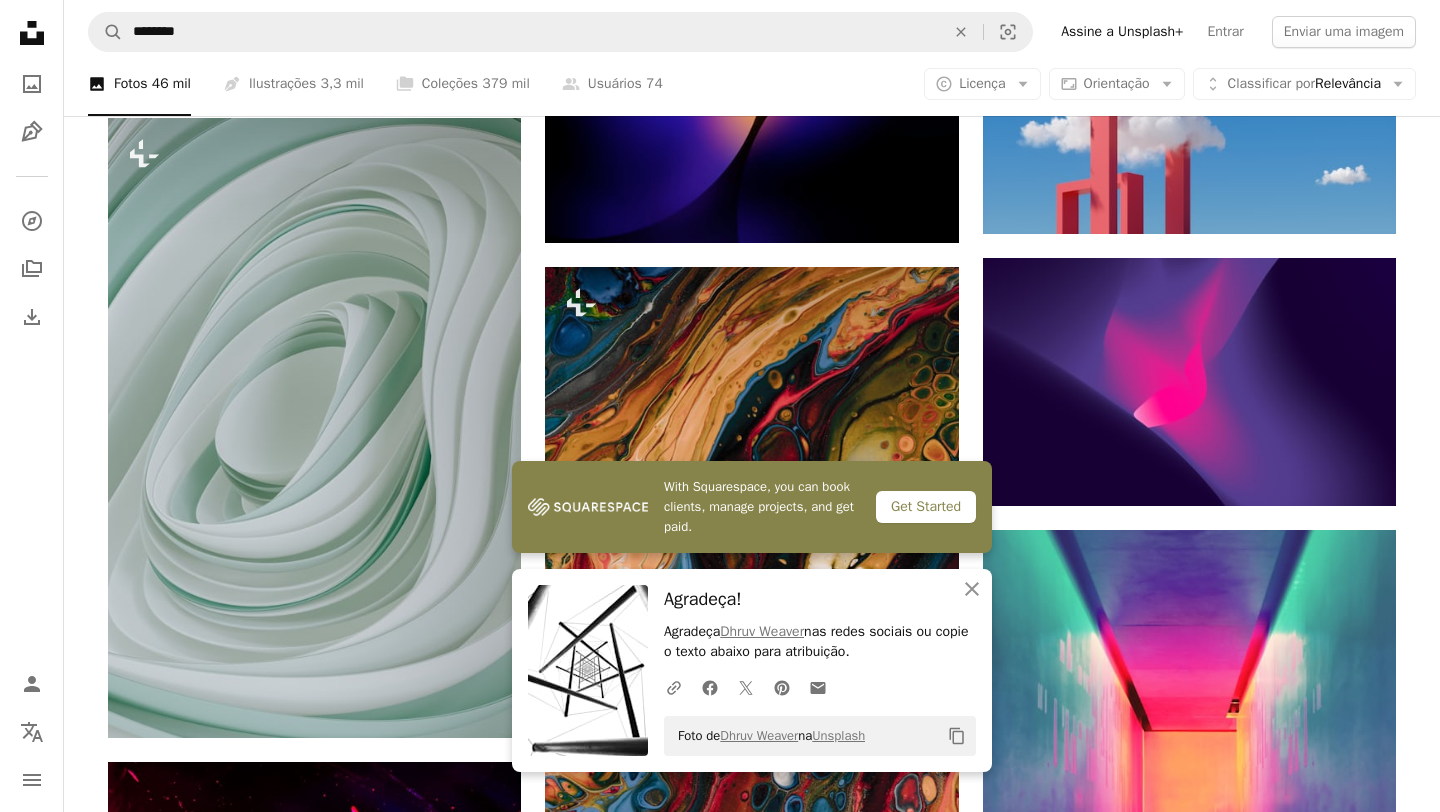scroll, scrollTop: 14703, scrollLeft: 0, axis: vertical 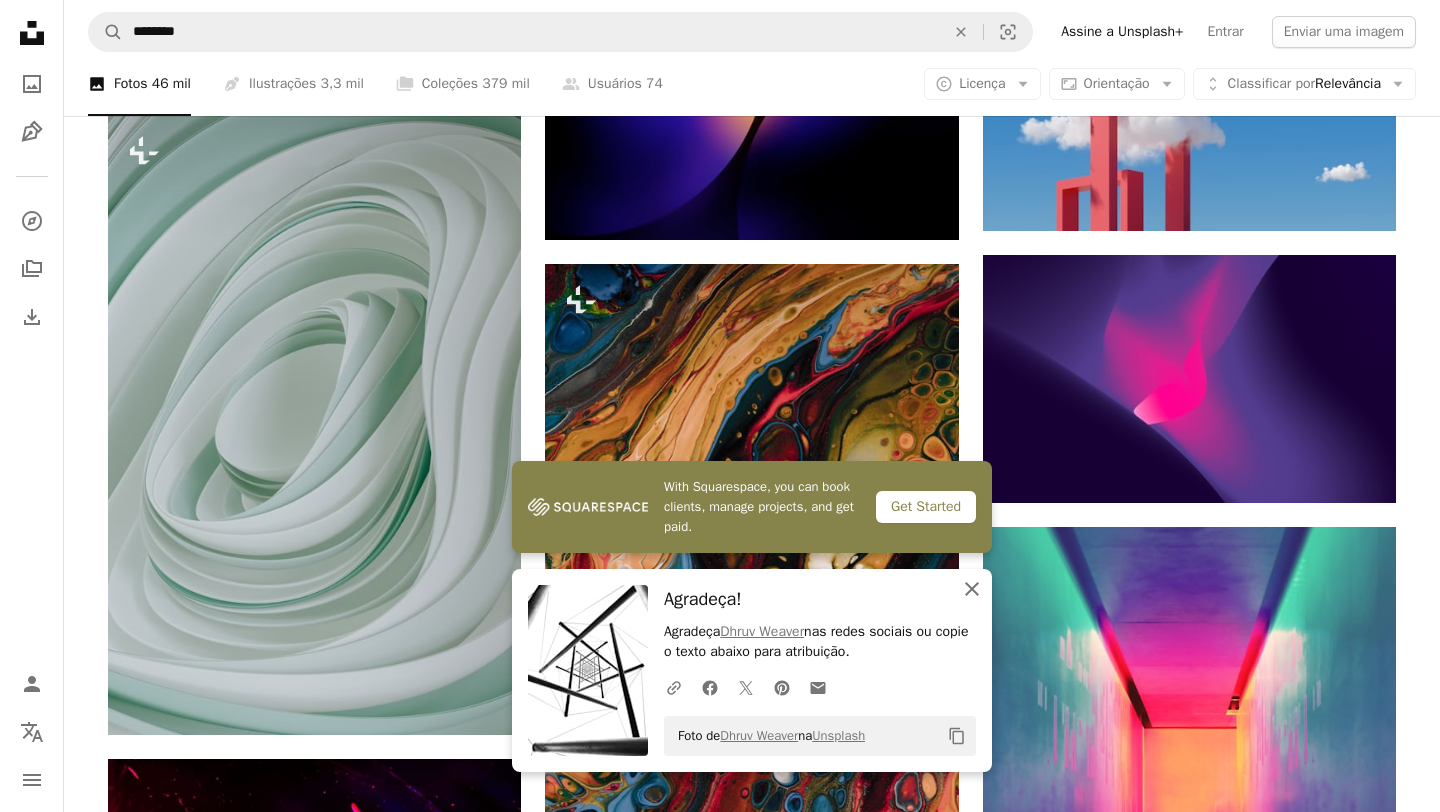 click 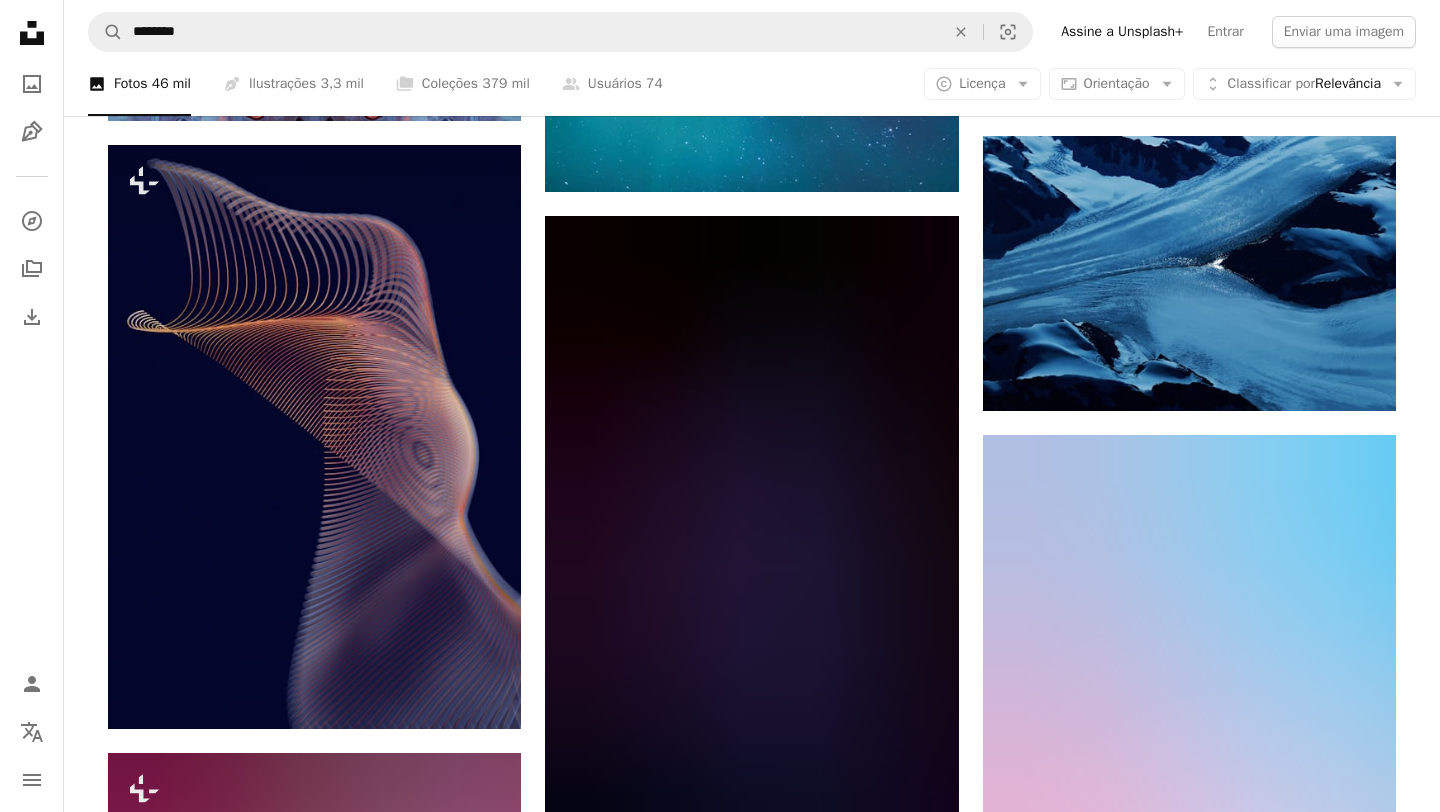 scroll, scrollTop: 23657, scrollLeft: 0, axis: vertical 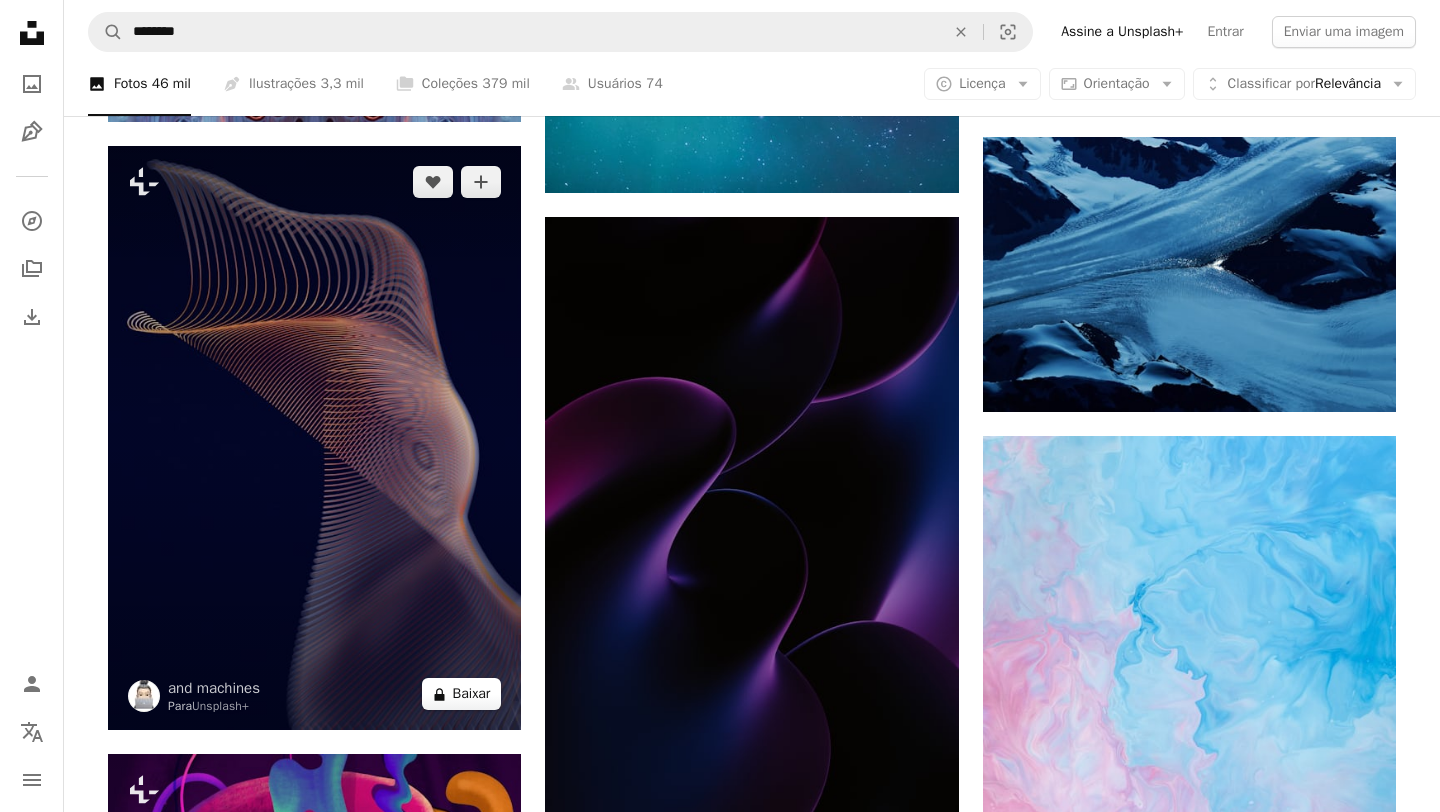 click on "A lock   Baixar" at bounding box center (462, 694) 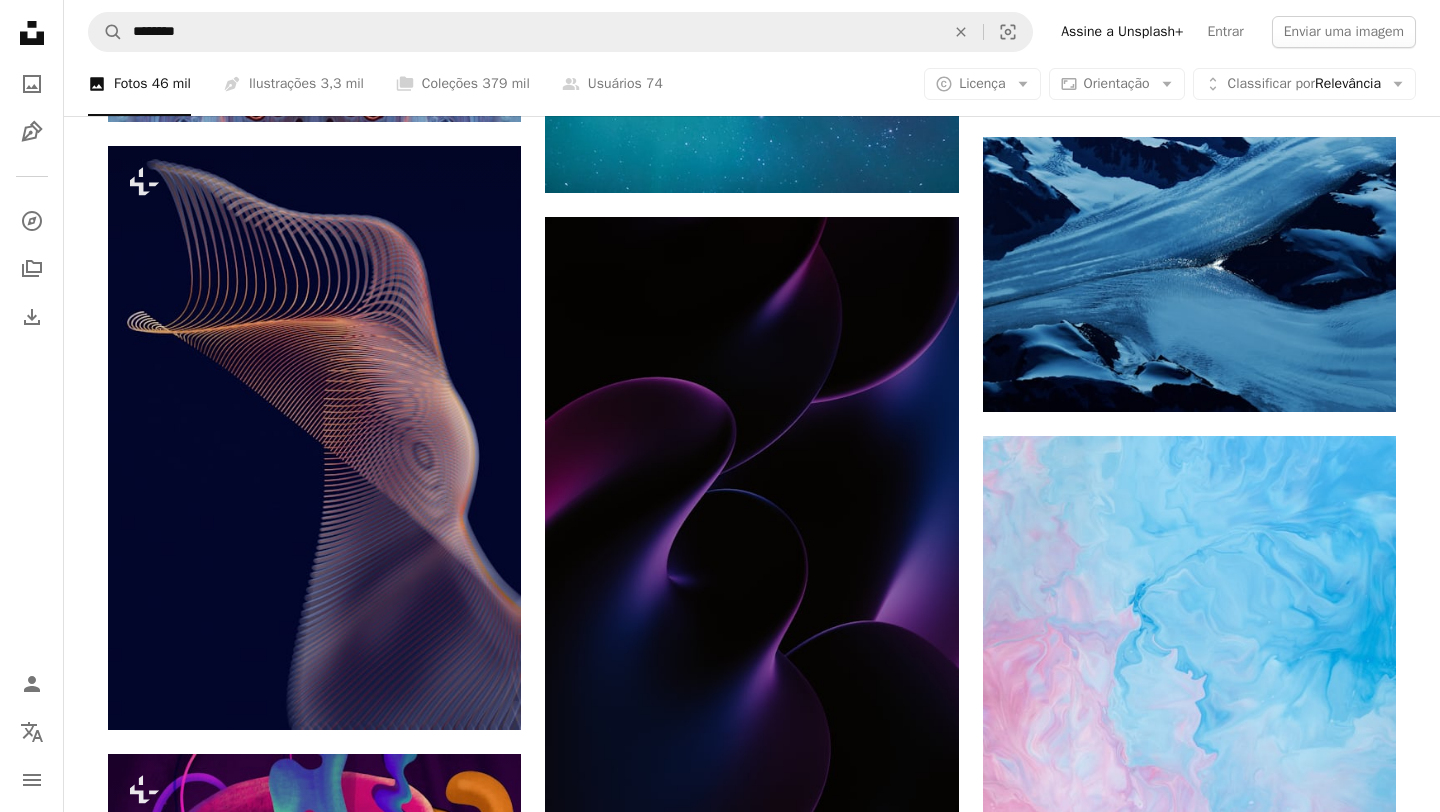 click on "An X shape Imagens premium, prontas para usar. Obtenha acesso ilimitado. A plus sign Conteúdo para associados adicionado mensalmente A plus sign Downloads royalty-free ilimitados A plus sign Ilustrações  Lançamento A plus sign Proteções legais aprimoradas anual 66%  de desconto mensal $ 12   $ 4 USD por mês * Assine a  Unsplash+ *Quando pago anualmente, faturamento antecipado de  $ 48 Mais impostos aplicáveis. Renovação automática. Cancele quando quiser." at bounding box center [720, 11303] 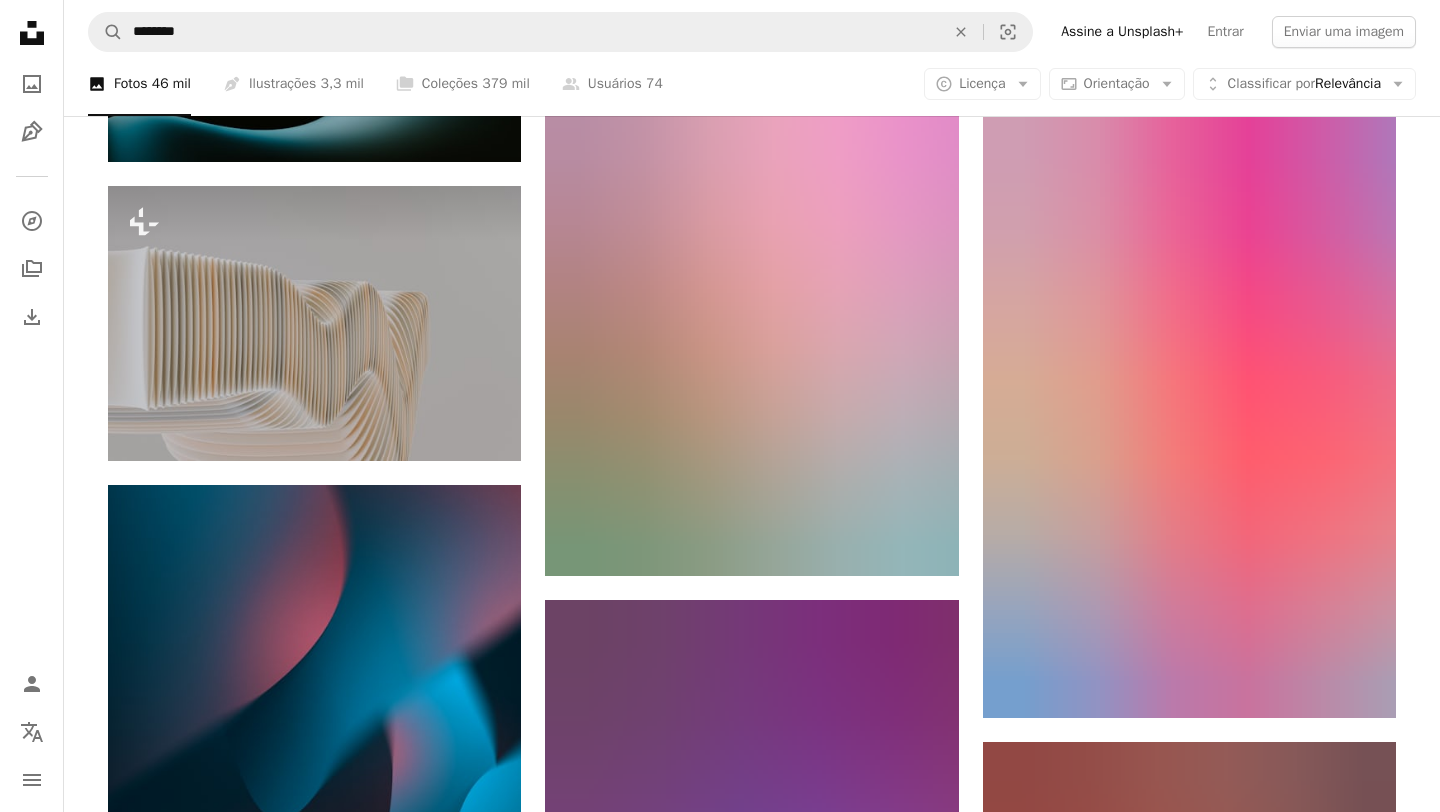 scroll, scrollTop: 26047, scrollLeft: 0, axis: vertical 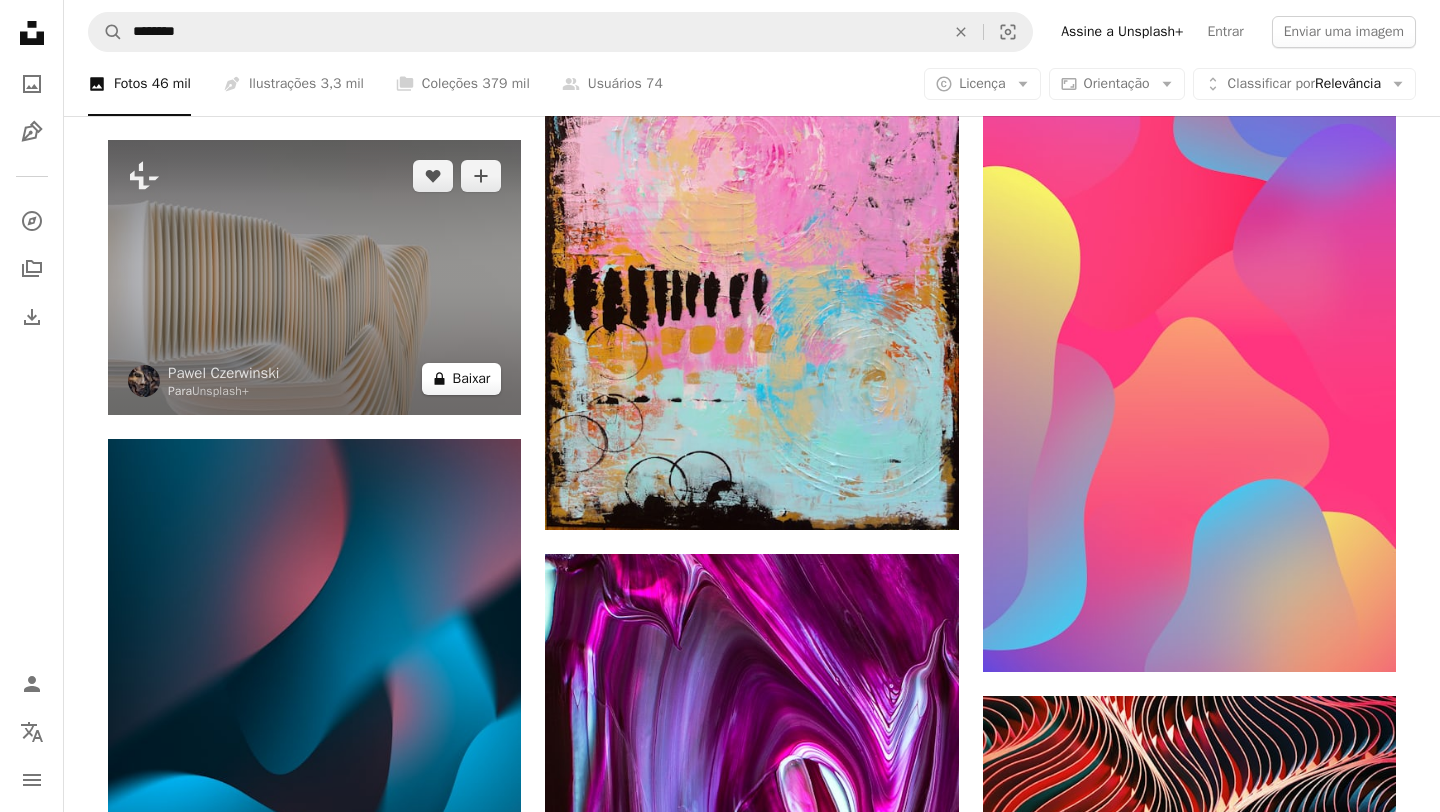 click on "A lock   Baixar" at bounding box center [462, 379] 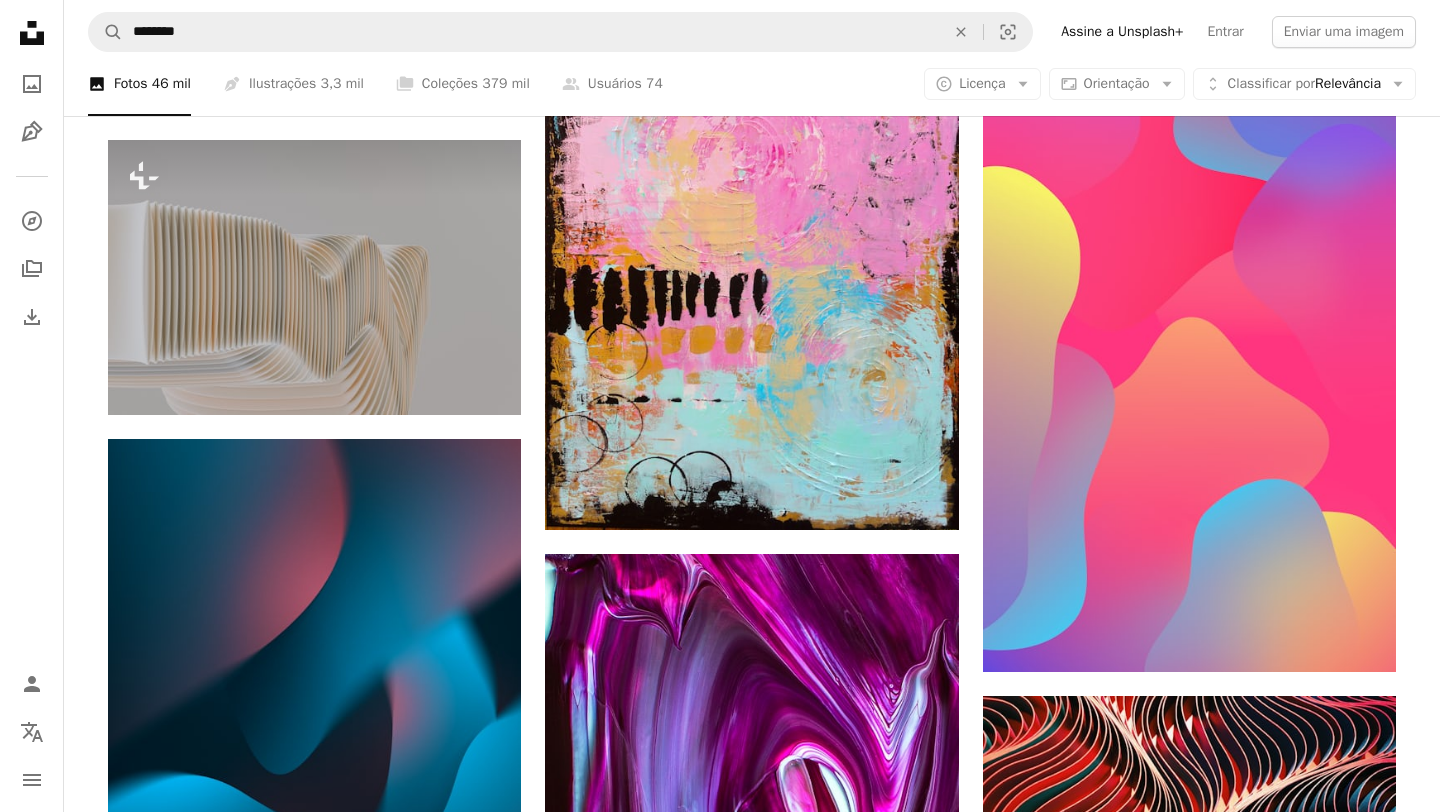 click on "An X shape Imagens premium, prontas para usar. Obtenha acesso ilimitado. A plus sign Conteúdo para associados adicionado mensalmente A plus sign Downloads royalty-free ilimitados A plus sign Ilustrações  Lançamento A plus sign Proteções legais aprimoradas anual 66%  de desconto mensal $ 12   $ 4 USD por mês * Assine a  Unsplash+ *Quando pago anualmente, faturamento antecipado de  $ 48 Mais impostos aplicáveis. Renovação automática. Cancele quando quiser." at bounding box center (720, 8913) 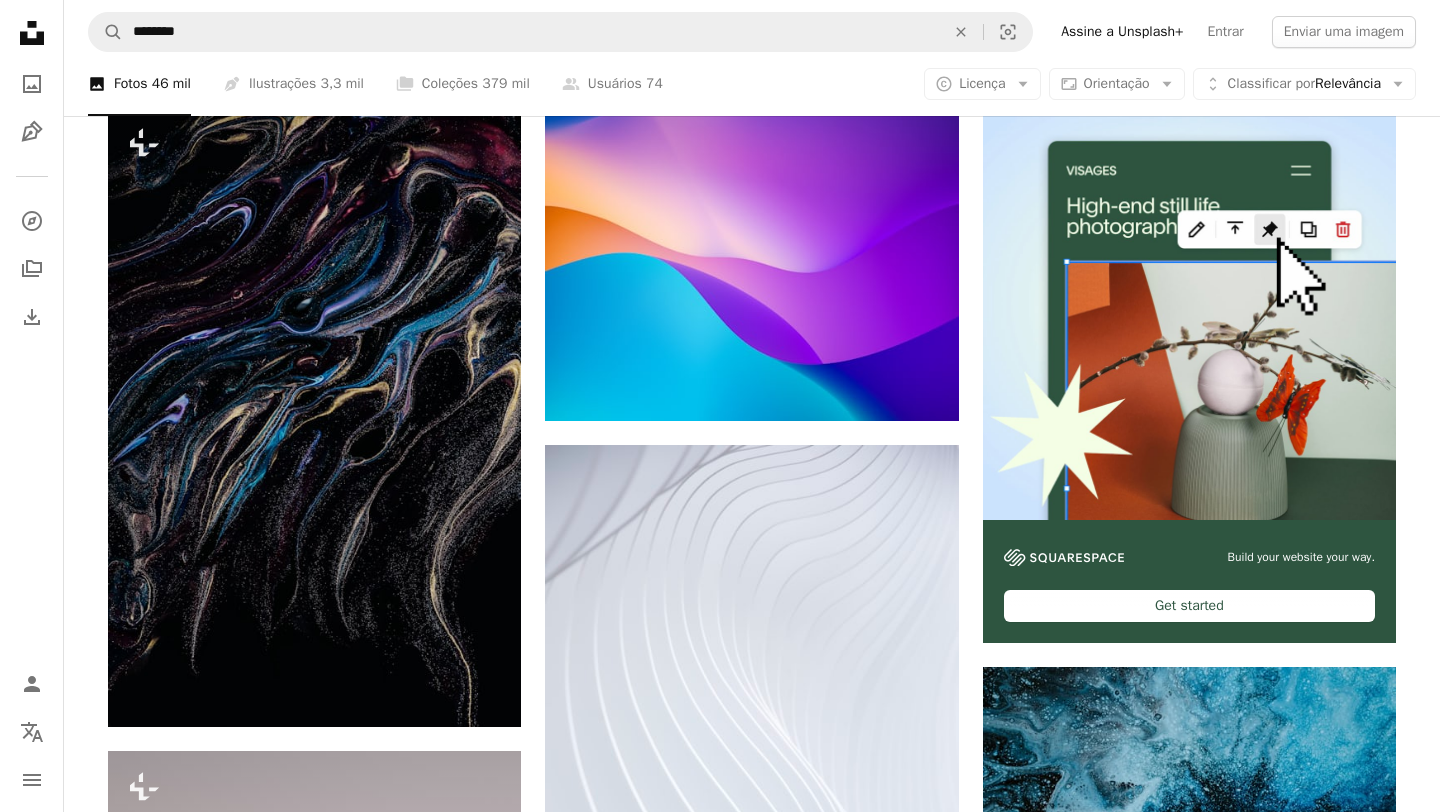 scroll, scrollTop: 0, scrollLeft: 0, axis: both 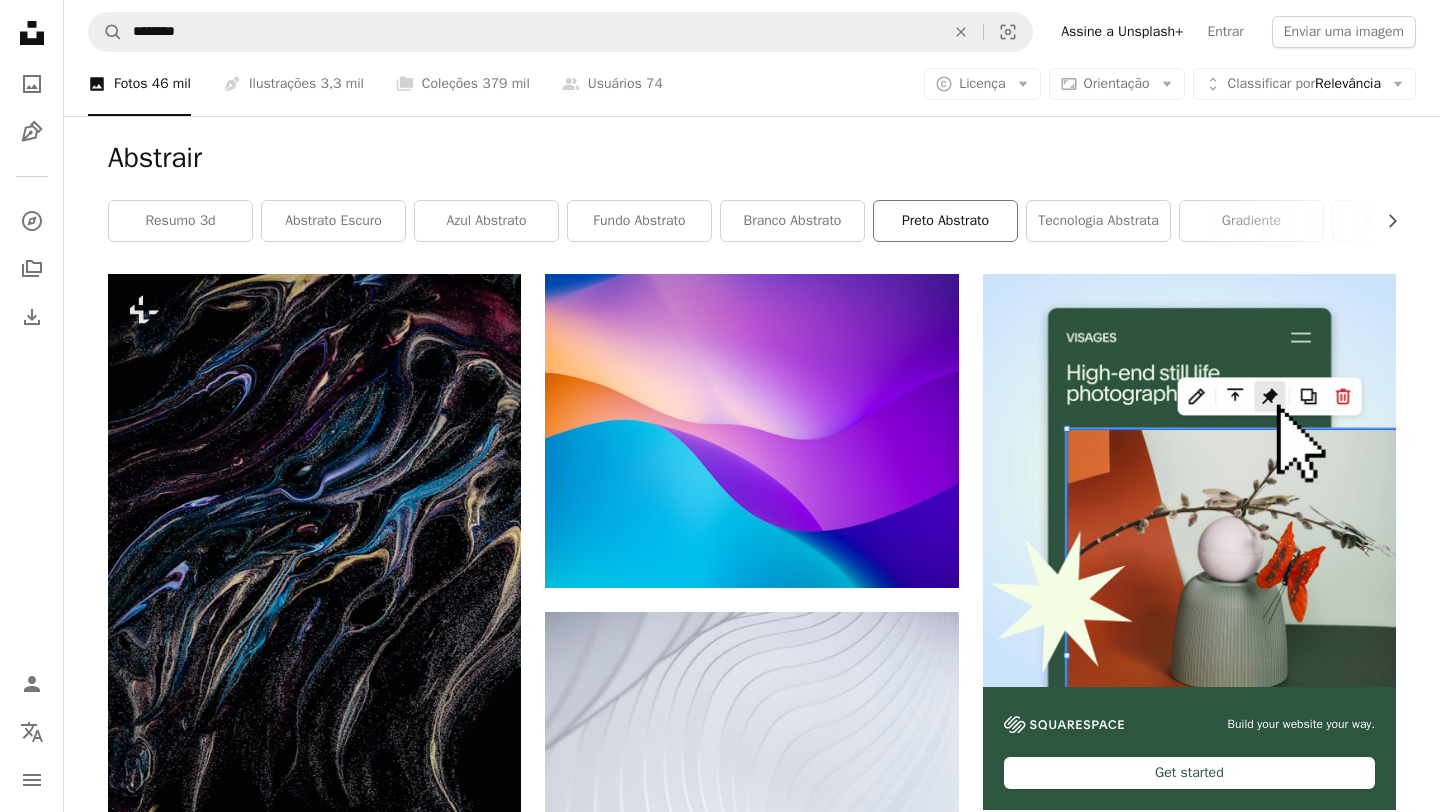 click on "preto abstrato" at bounding box center (945, 221) 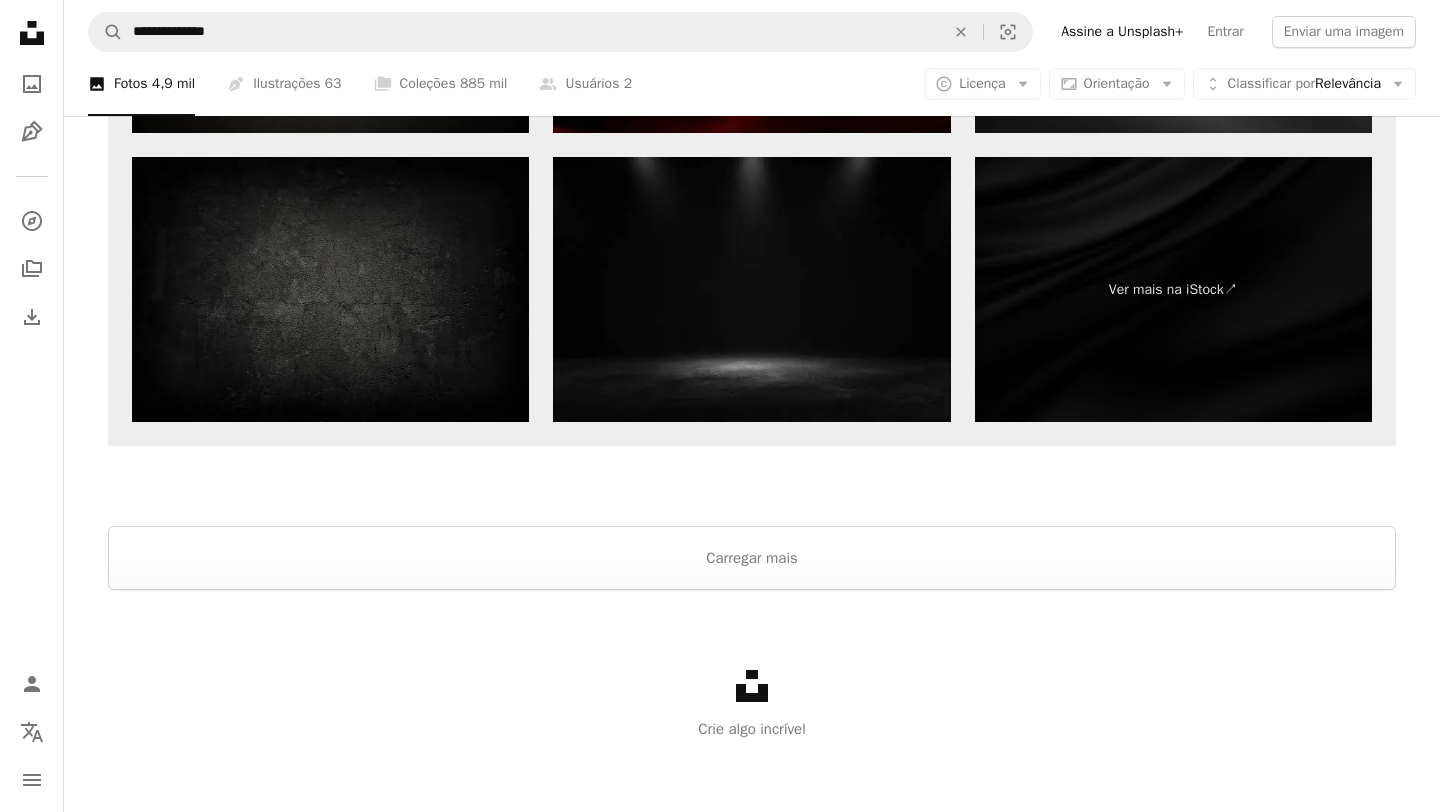 scroll, scrollTop: 3658, scrollLeft: 0, axis: vertical 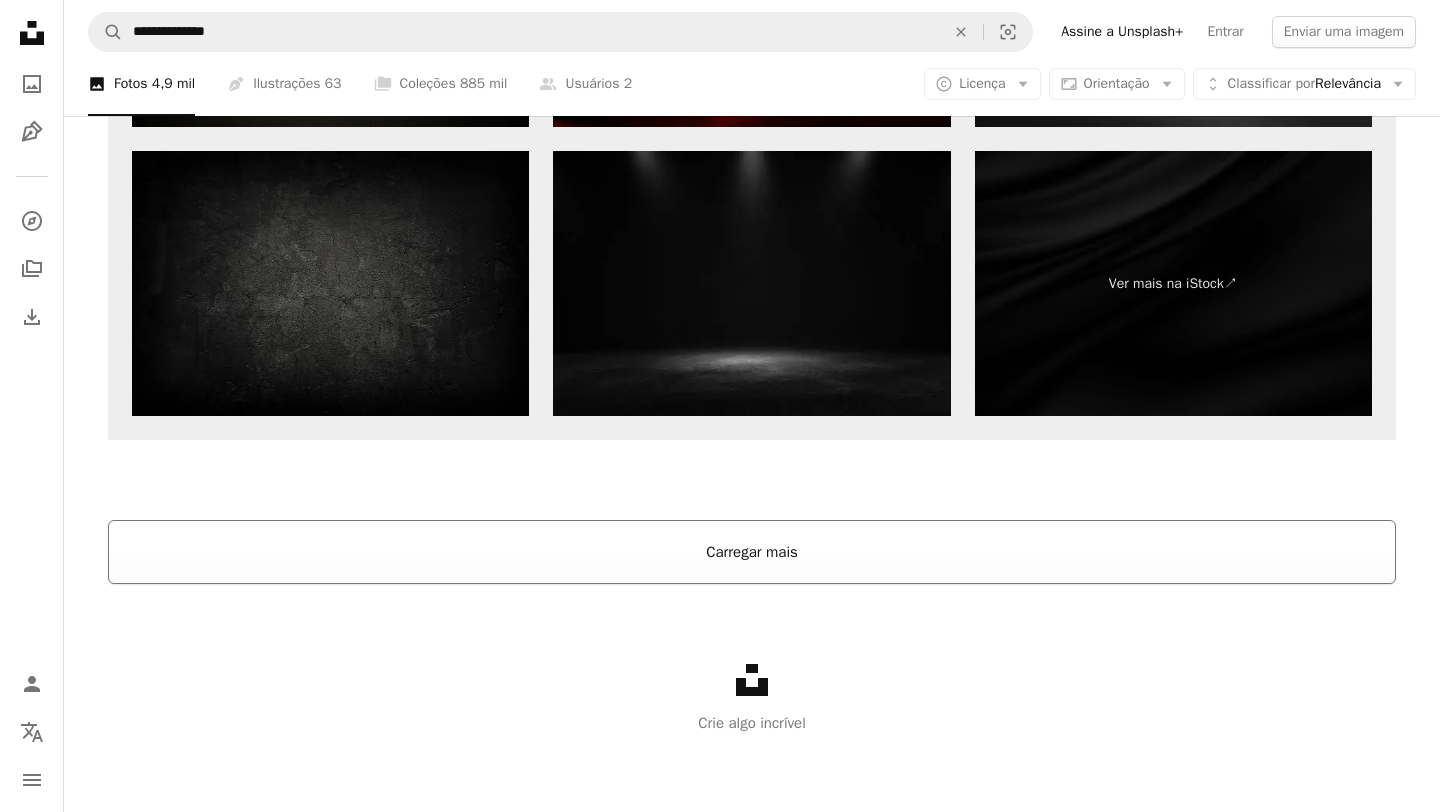 click on "Carregar mais" at bounding box center (752, 552) 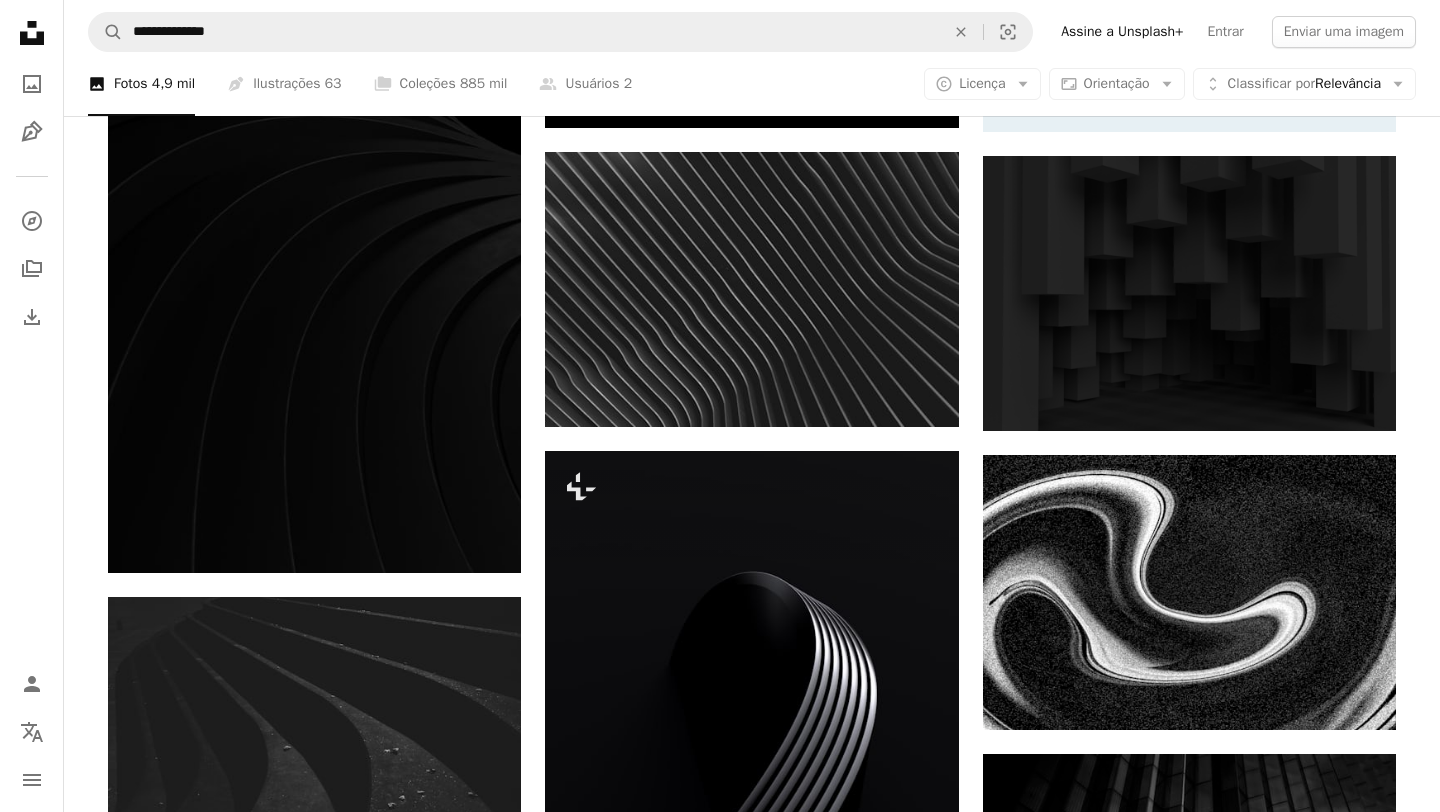 scroll, scrollTop: 0, scrollLeft: 0, axis: both 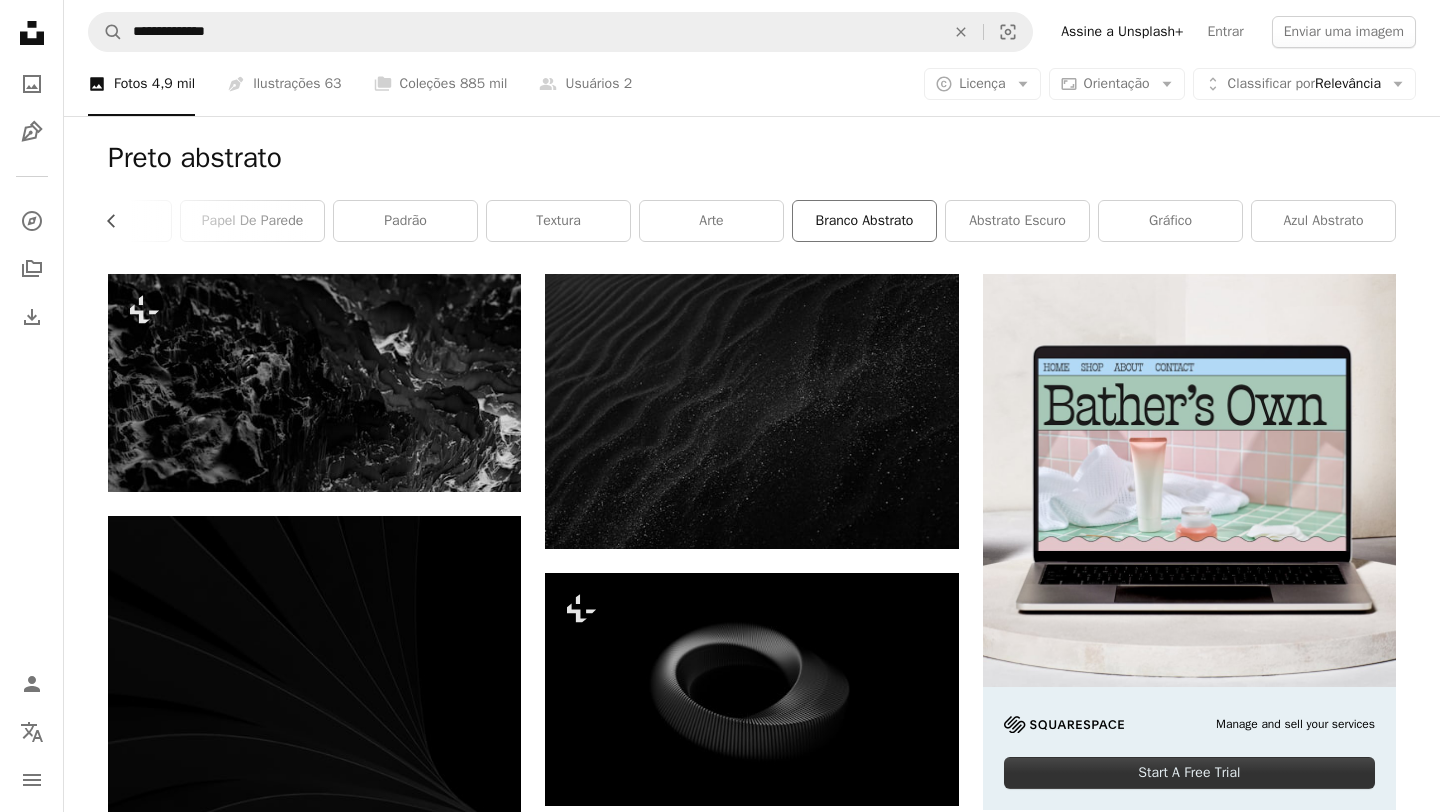 click on "branco abstrato" at bounding box center [864, 221] 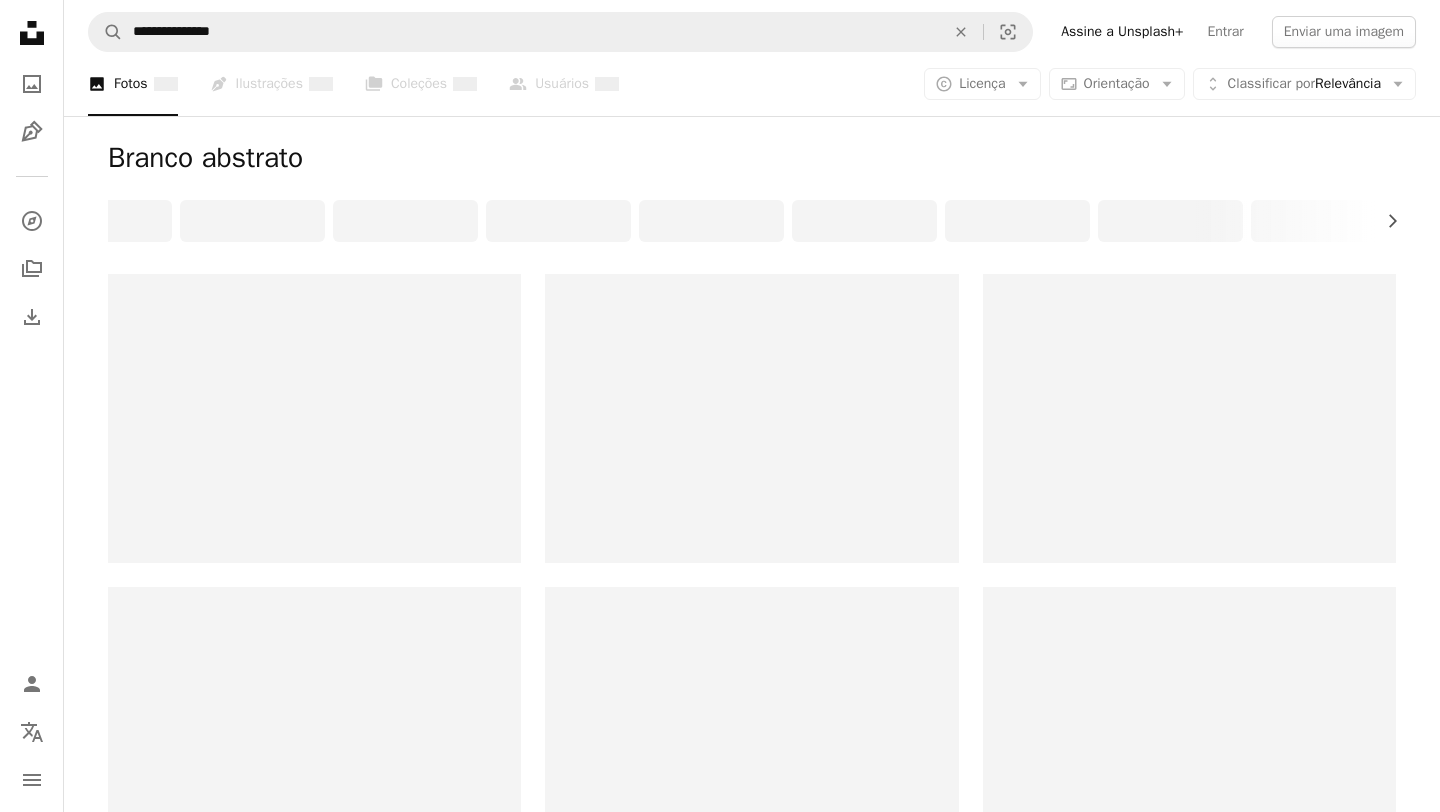 scroll, scrollTop: 0, scrollLeft: 0, axis: both 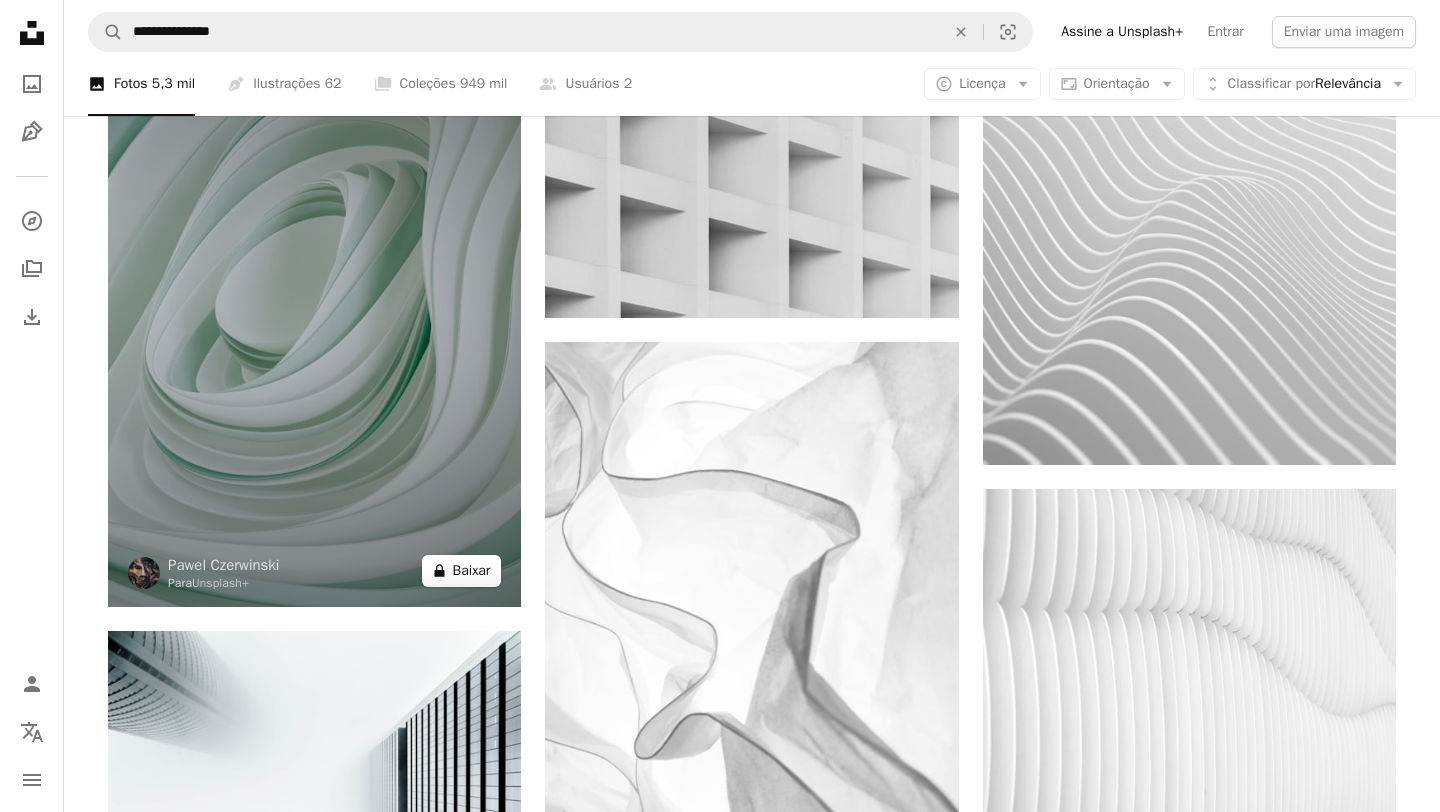 click on "A lock   Baixar" at bounding box center (462, 571) 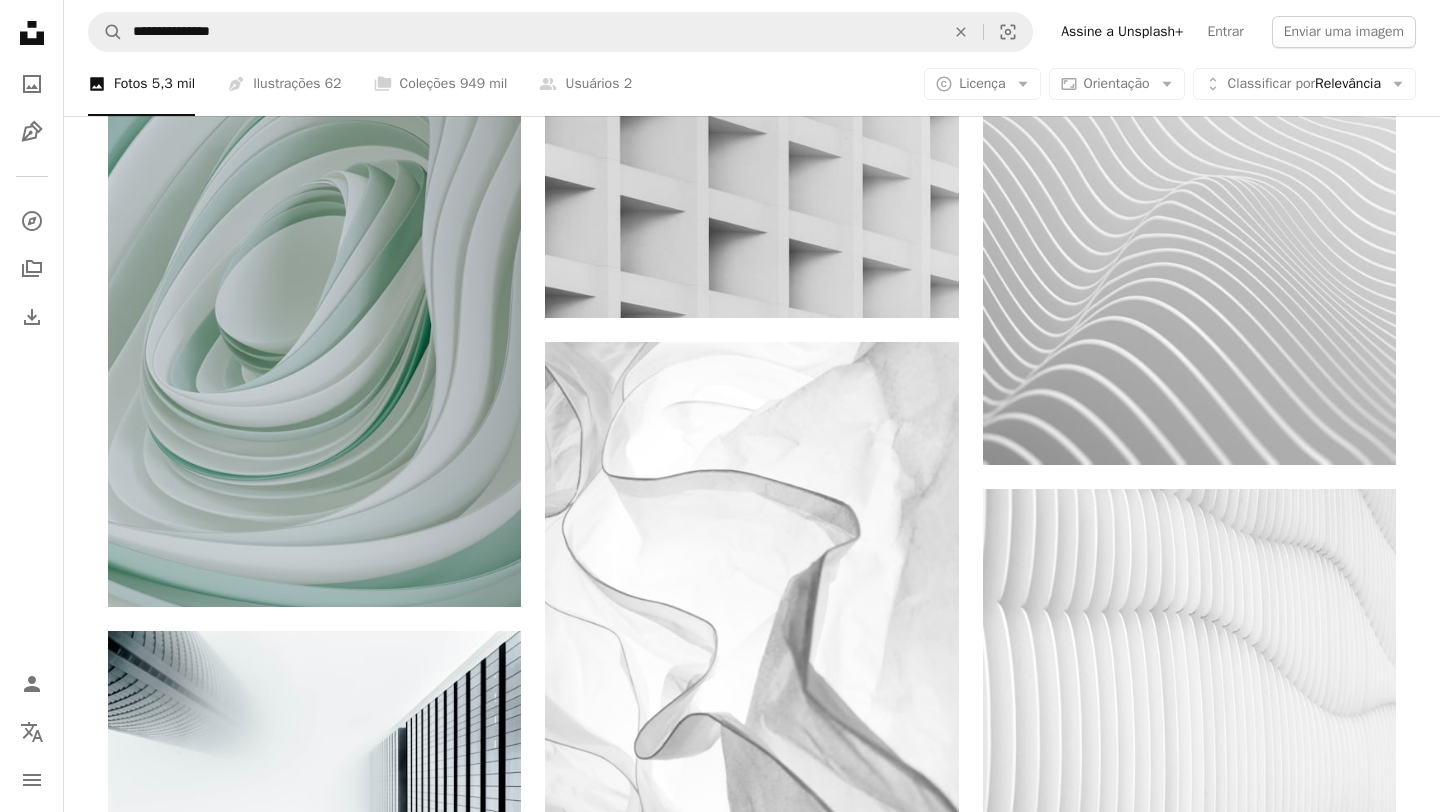 click on "An X shape Imagens premium, prontas para usar. Obtenha acesso ilimitado. A plus sign Conteúdo para associados adicionado mensalmente A plus sign Downloads royalty-free ilimitados A plus sign Ilustrações  Lançamento A plus sign Proteções legais aprimoradas anual 66%  de desconto mensal $ 12   $ 4 USD por mês * Assine a  Unsplash+ *Quando pago anualmente, faturamento antecipado de  $ 48 Mais impostos aplicáveis. Renovação automática. Cancele quando quiser." at bounding box center [720, 4091] 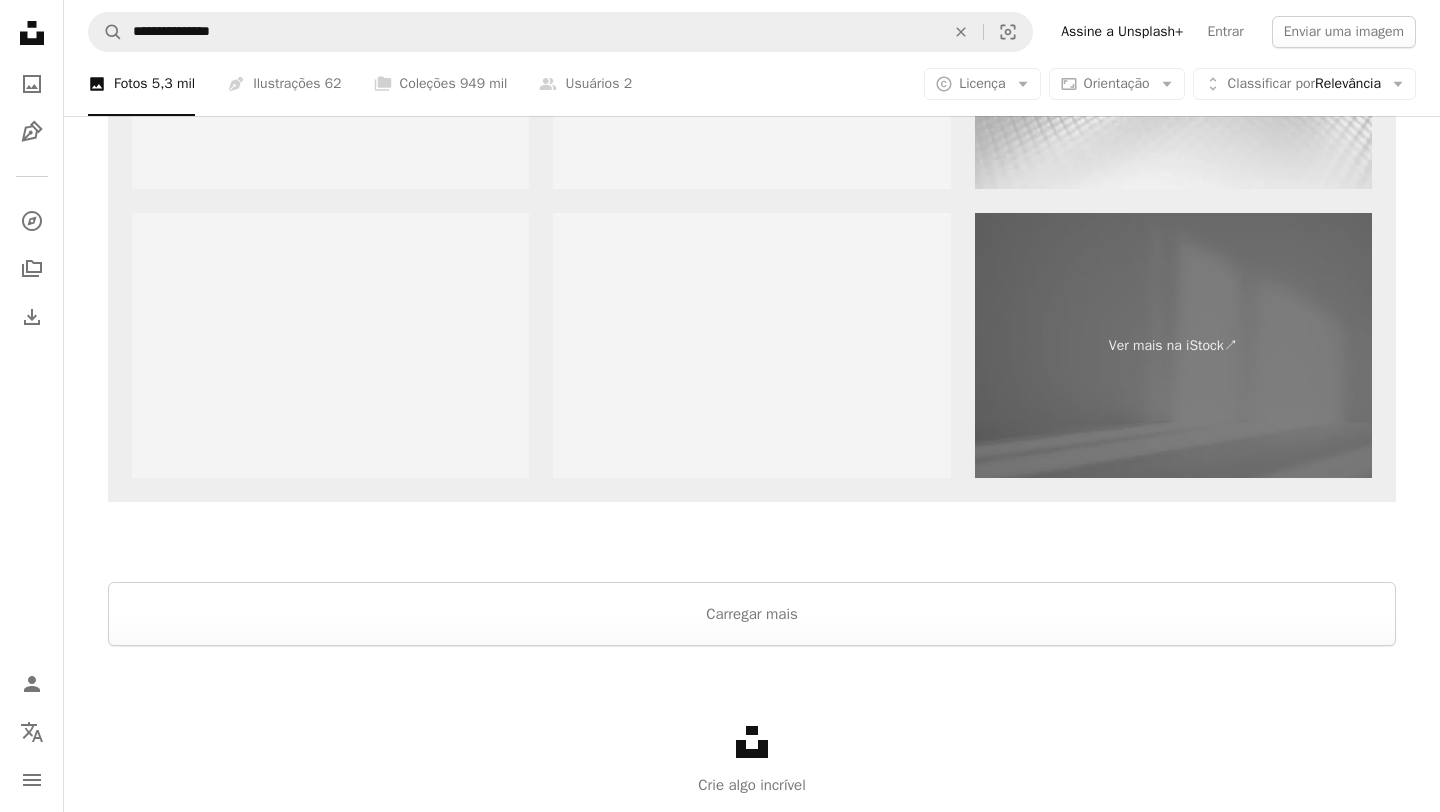 scroll, scrollTop: 4092, scrollLeft: 0, axis: vertical 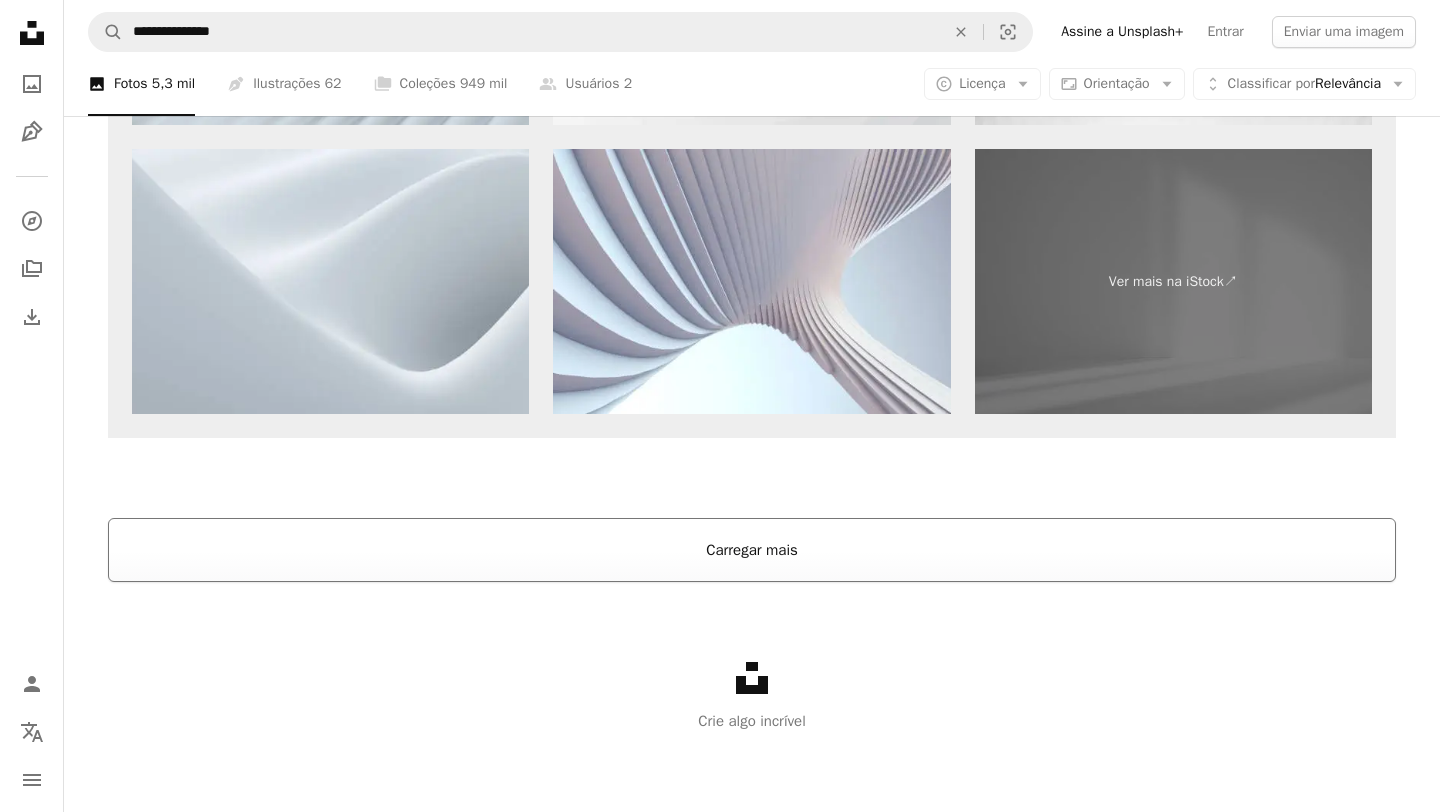 click on "Carregar mais" at bounding box center (752, 550) 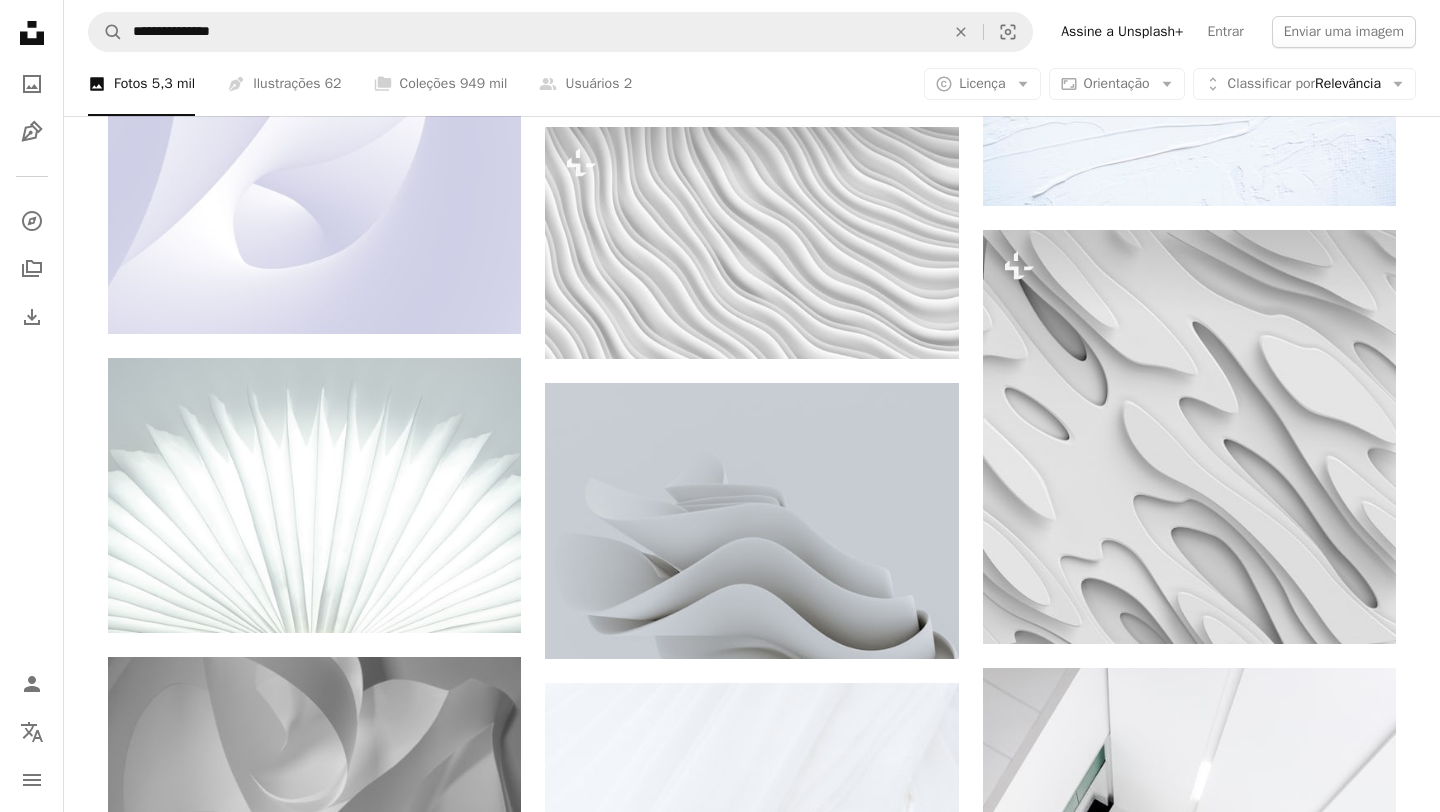 scroll, scrollTop: 5864, scrollLeft: 0, axis: vertical 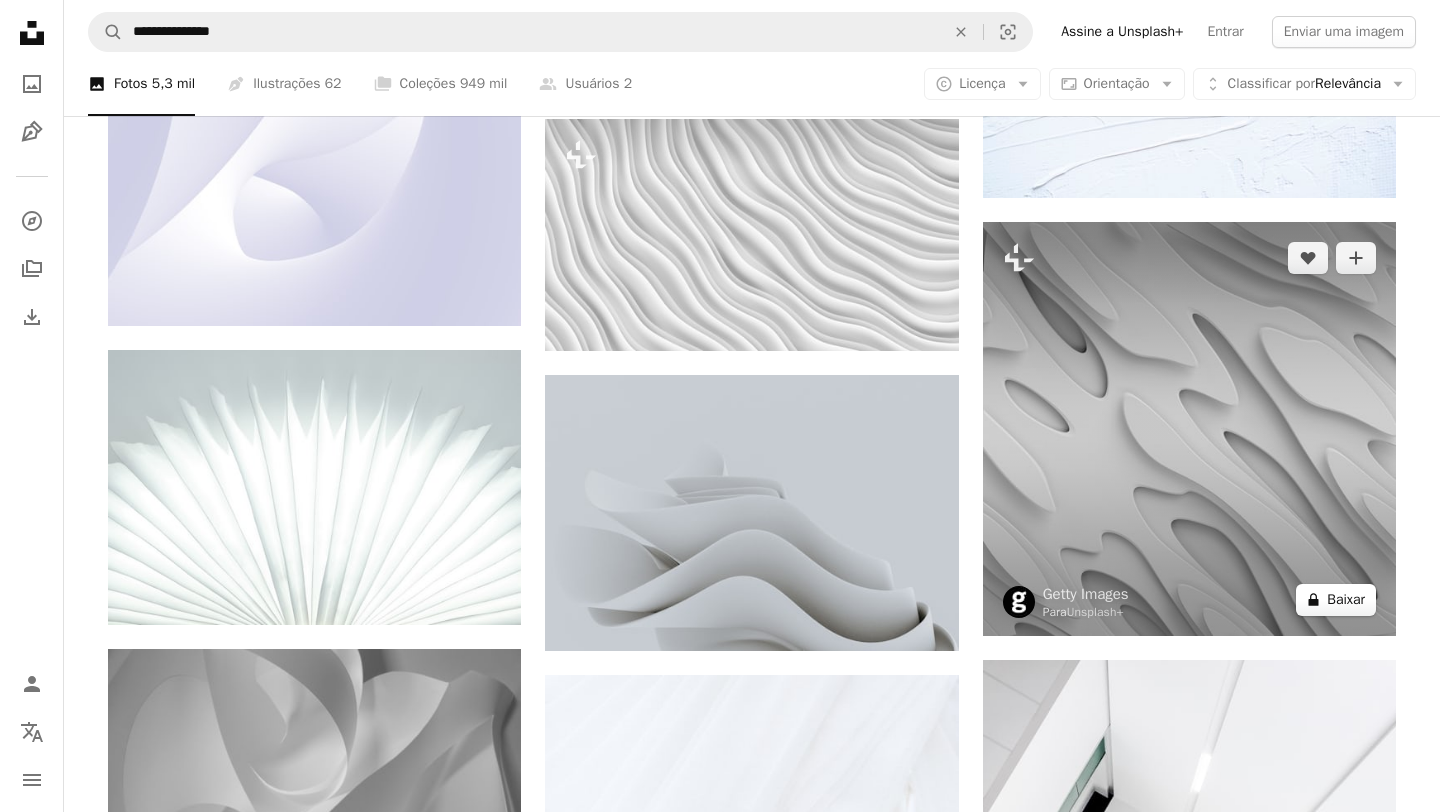 click on "A lock   Baixar" at bounding box center (1336, 600) 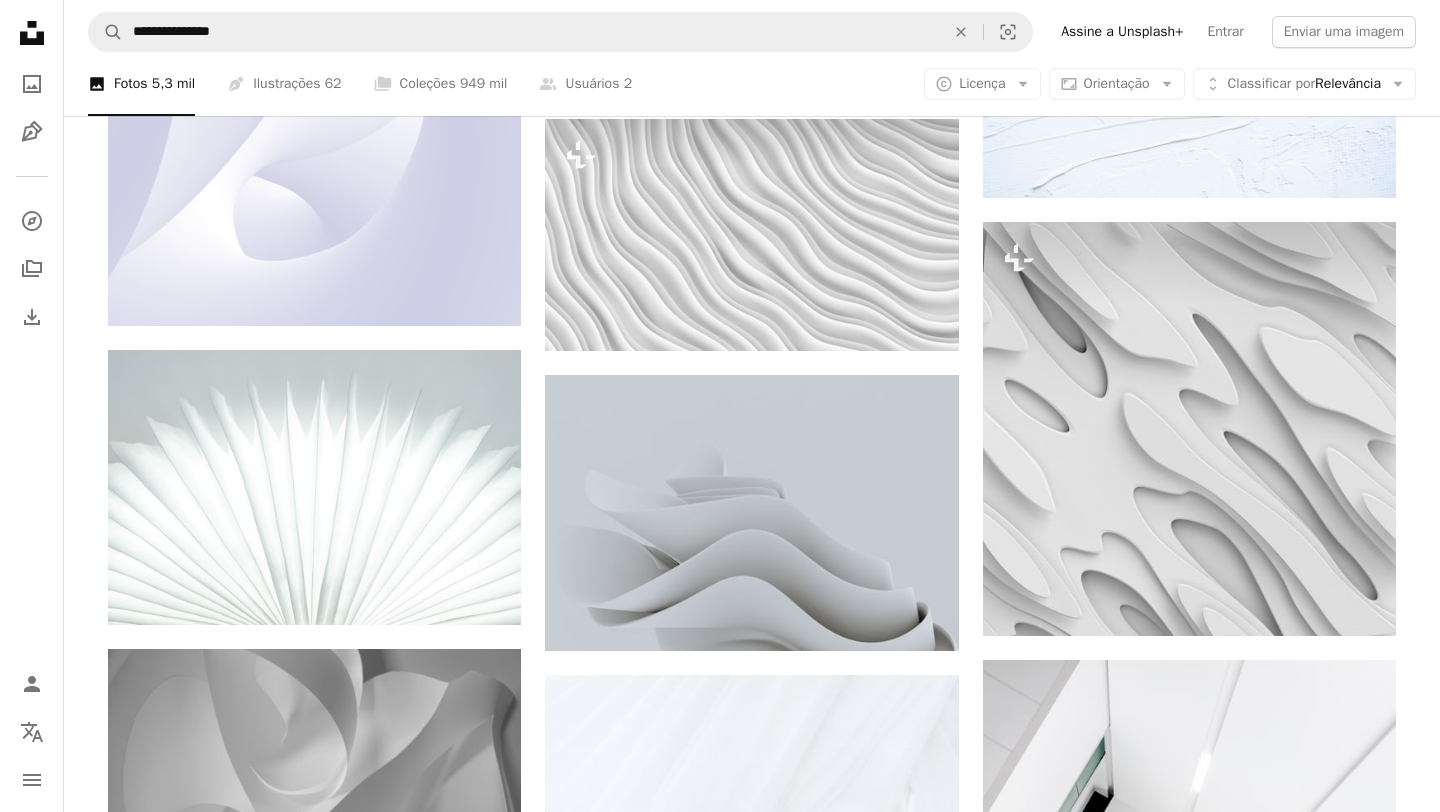 click on "An X shape Imagens premium, prontas para usar. Obtenha acesso ilimitado. A plus sign Conteúdo para associados adicionado mensalmente A plus sign Downloads royalty-free ilimitados A plus sign Ilustrações  Lançamento A plus sign Proteções legais aprimoradas anual 66%  de desconto mensal $ 12   $ 4 USD por mês * Assine a  Unsplash+ *Quando pago anualmente, faturamento antecipado de  $ 48 Mais impostos aplicáveis. Renovação automática. Cancele quando quiser." at bounding box center (720, 4473) 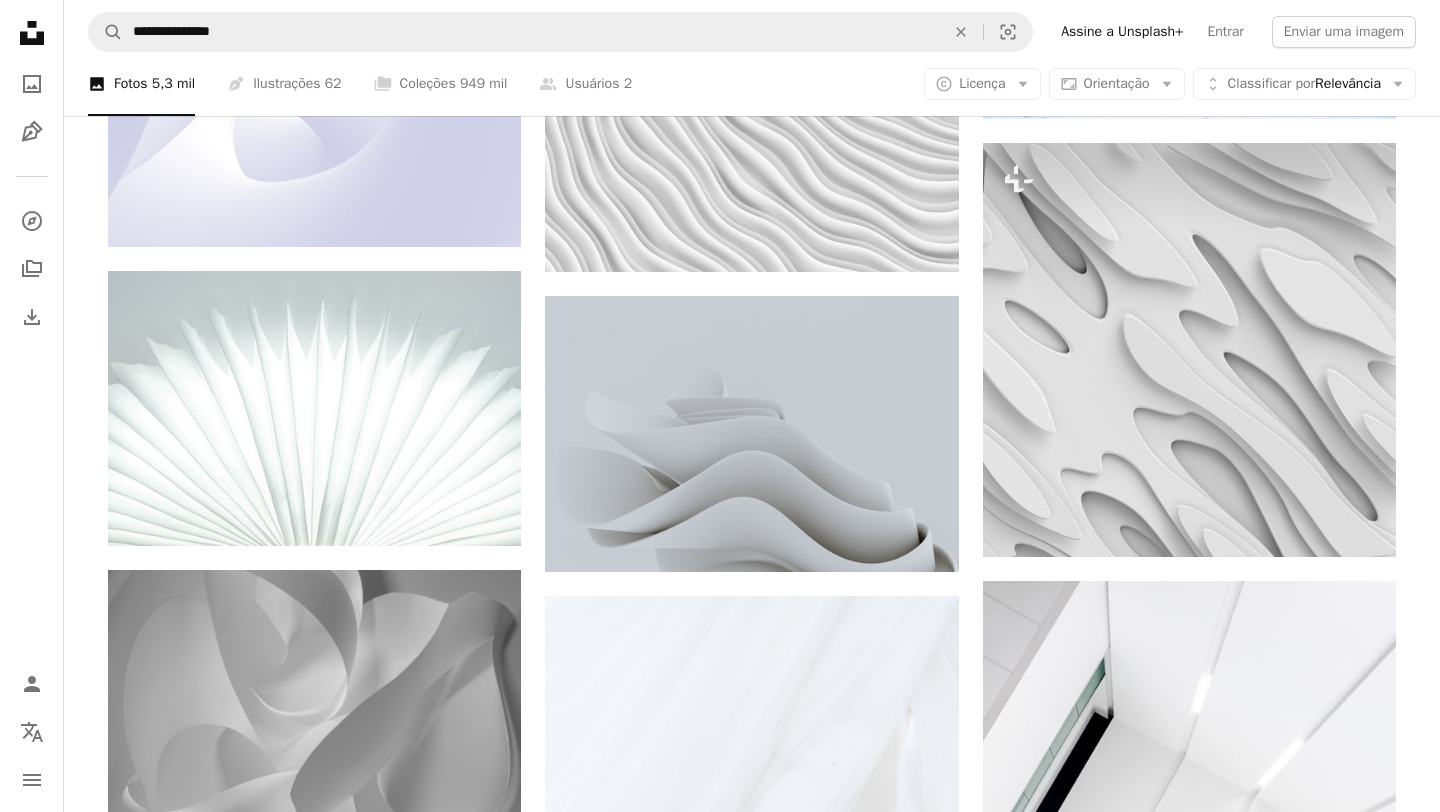 scroll, scrollTop: 5941, scrollLeft: 0, axis: vertical 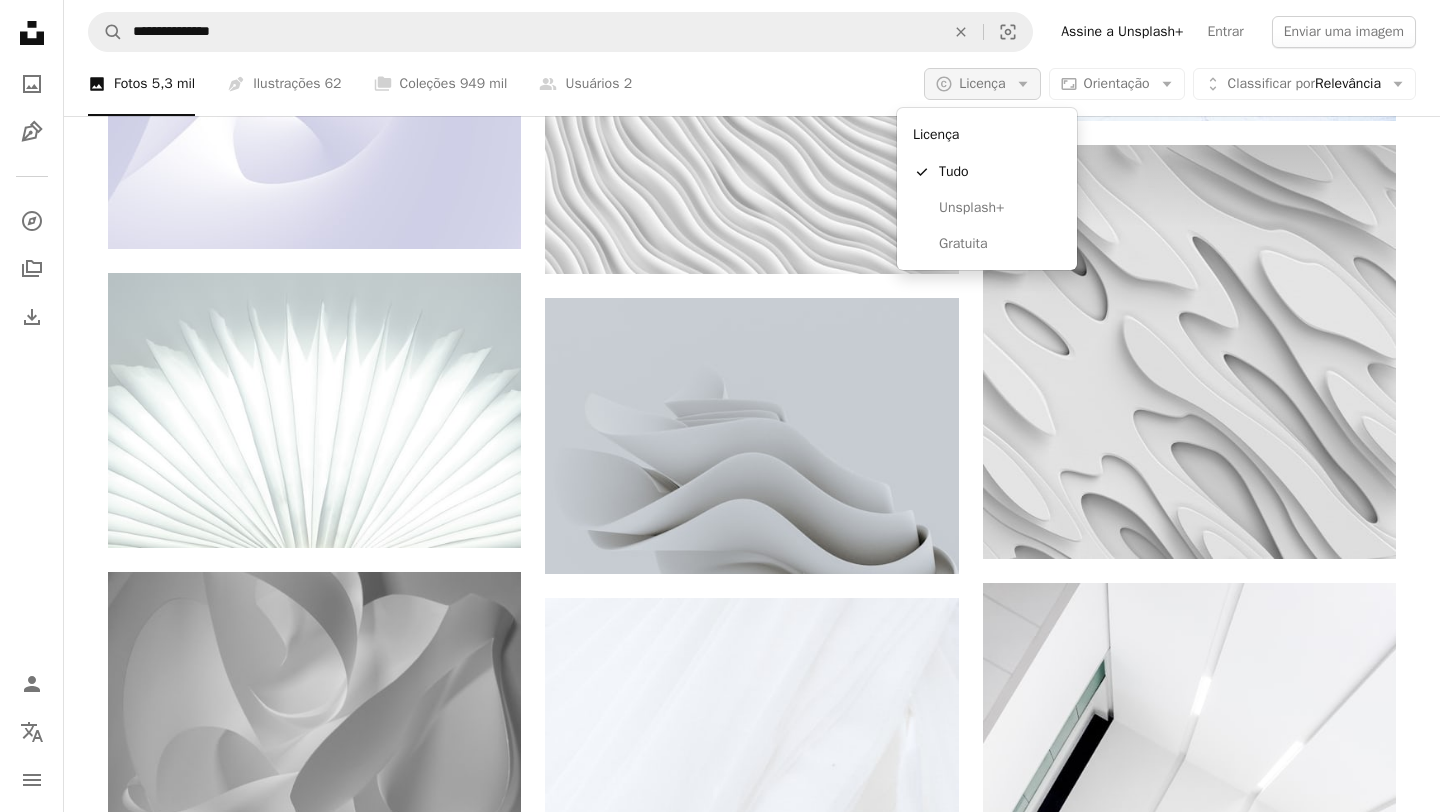 click on "Arrow down" 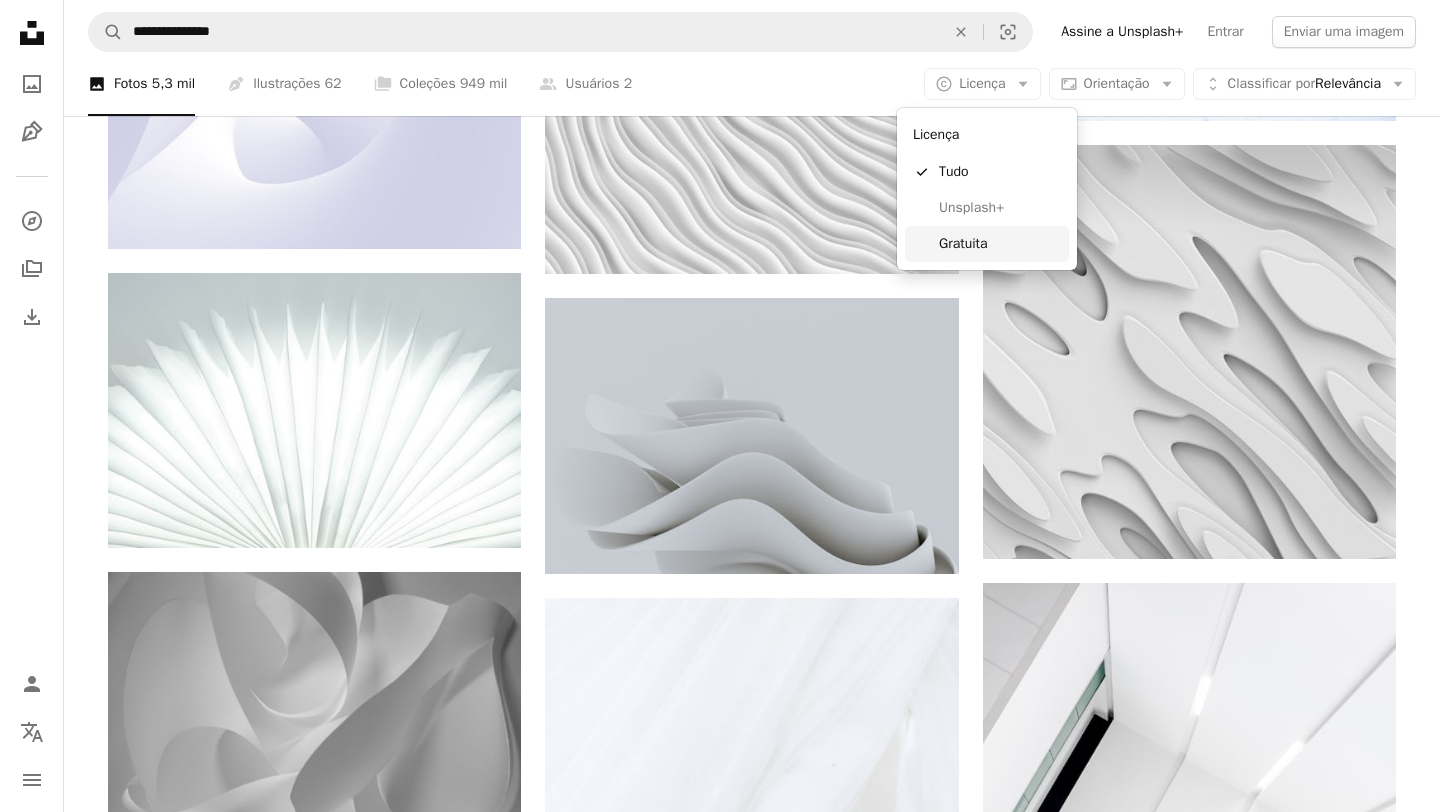 click on "Gratuita" at bounding box center [1000, 244] 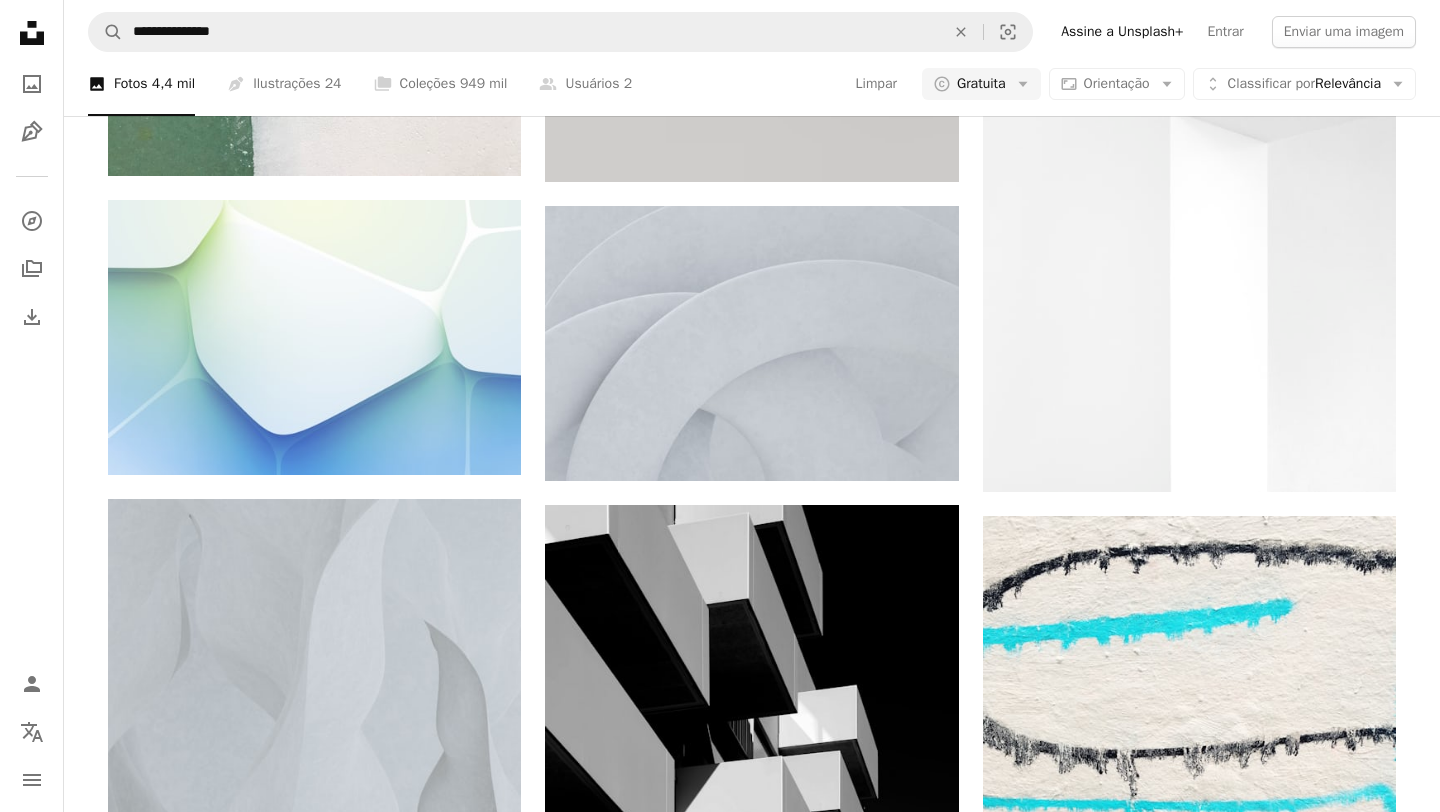 scroll, scrollTop: 16031, scrollLeft: 0, axis: vertical 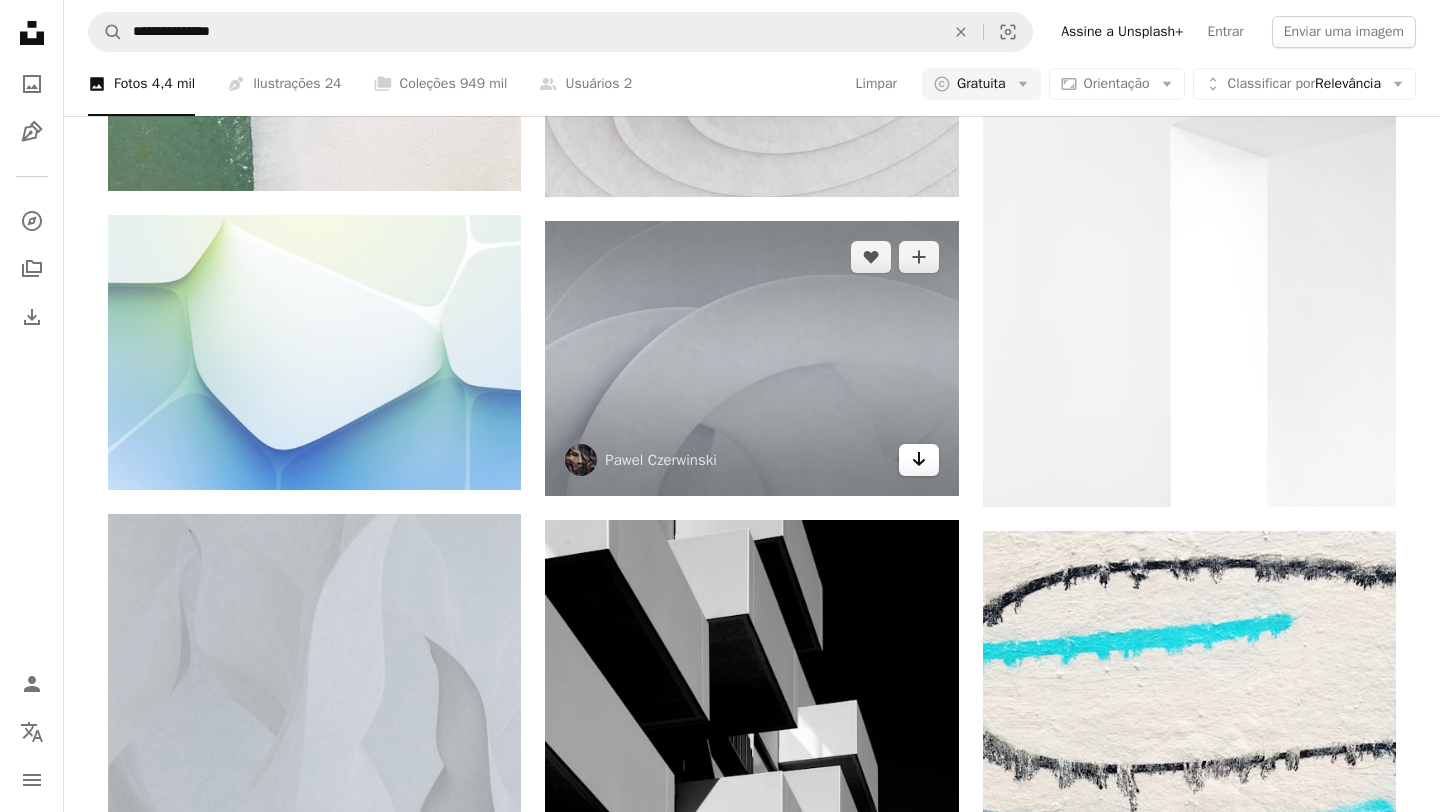 click on "Arrow pointing down" 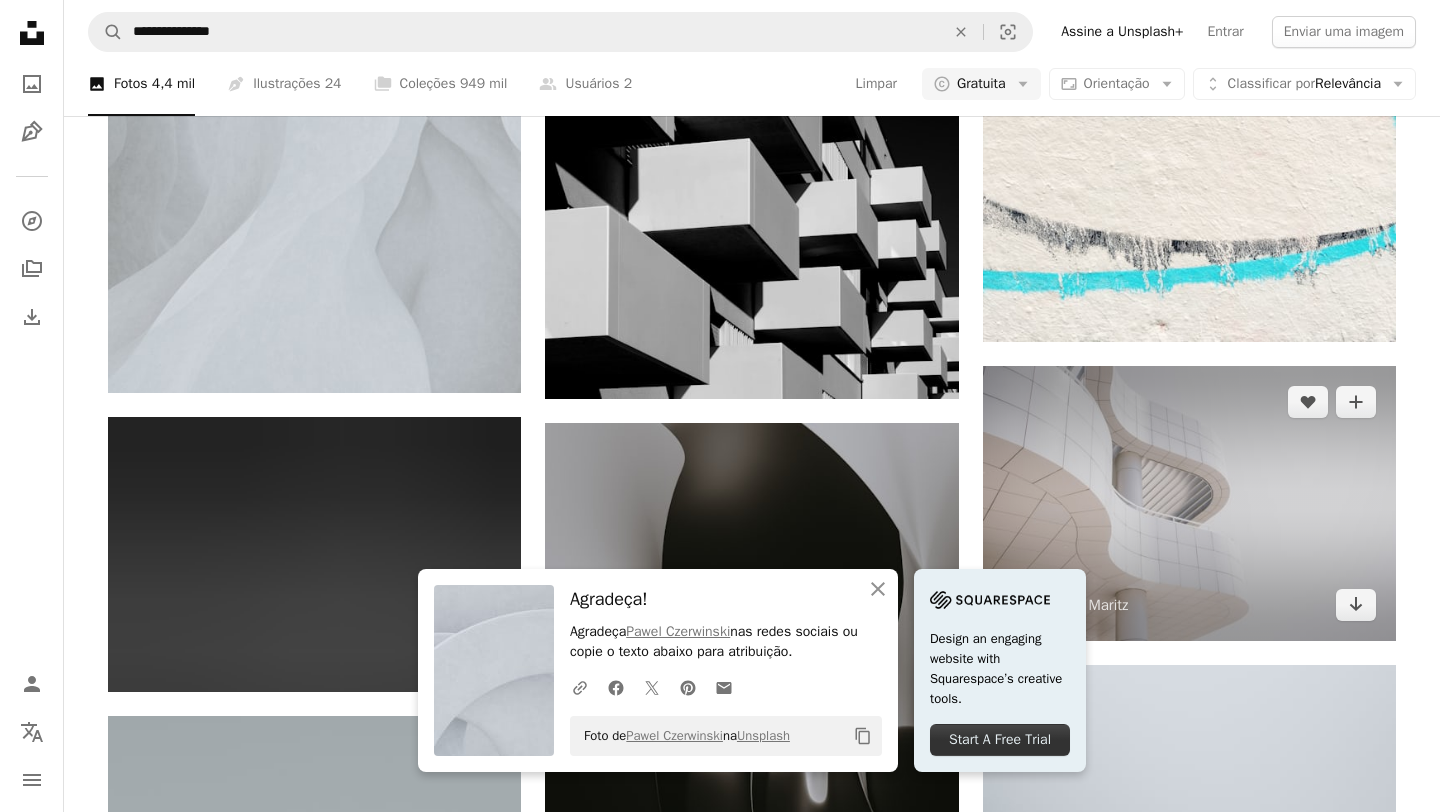 scroll, scrollTop: 16782, scrollLeft: 0, axis: vertical 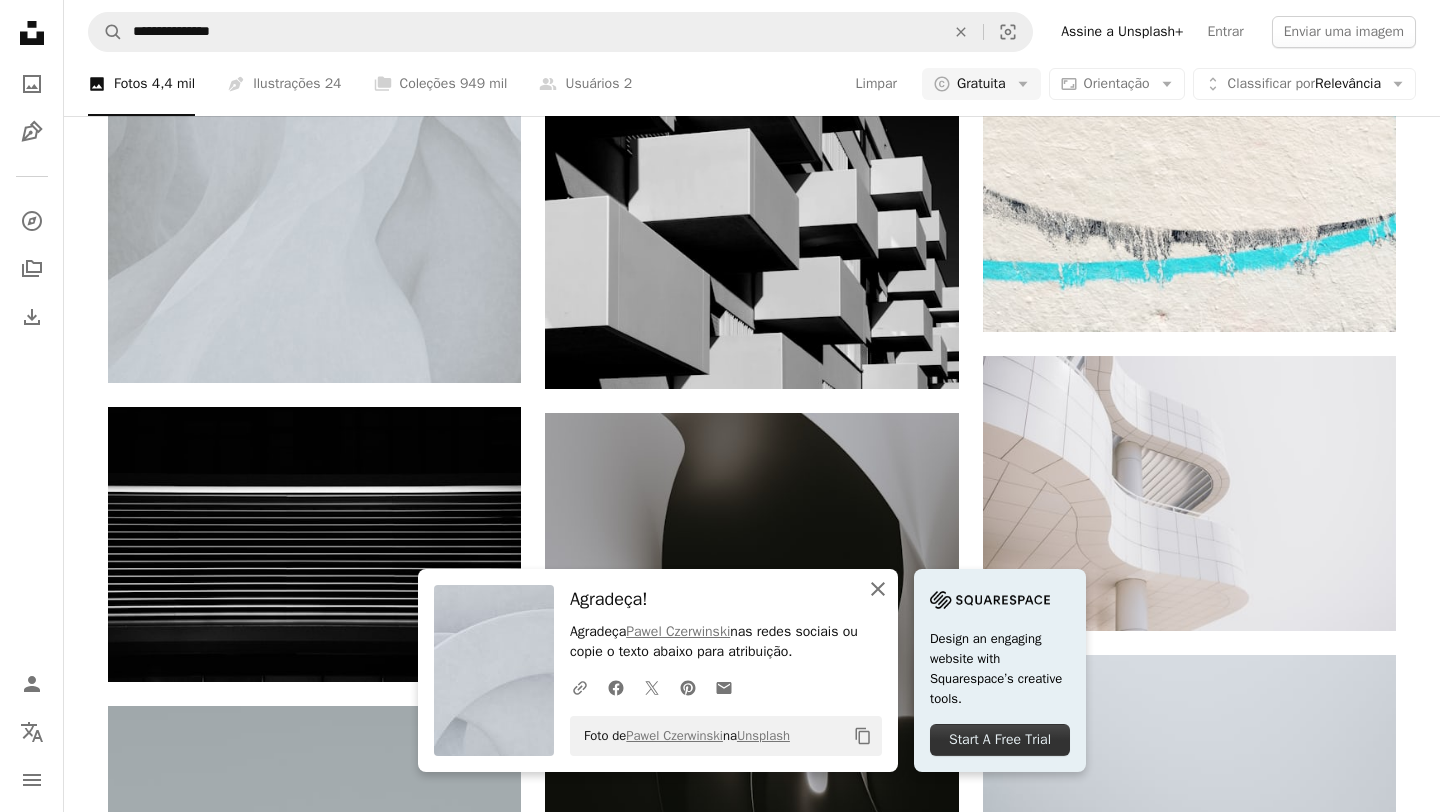 click on "An X shape" 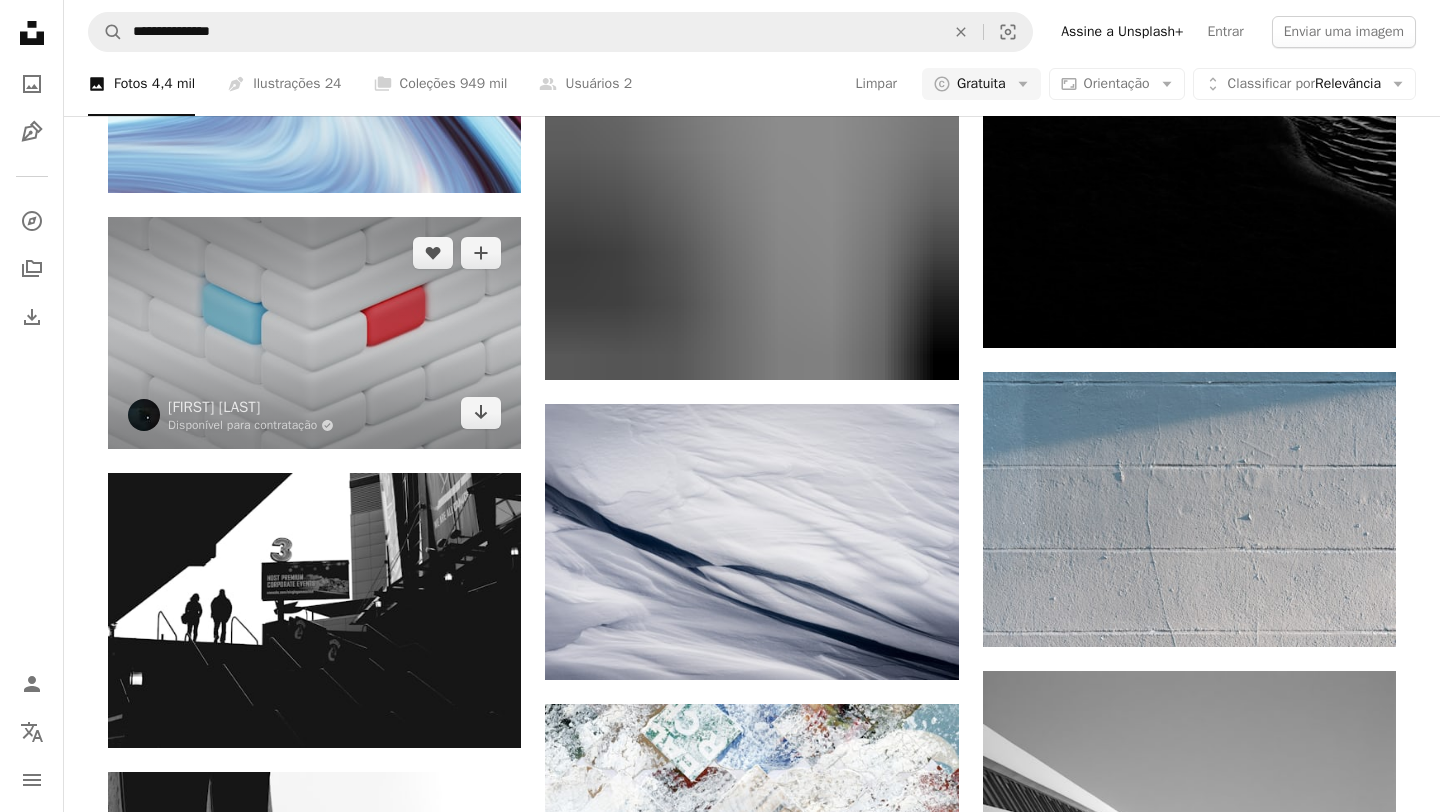 scroll, scrollTop: 27430, scrollLeft: 0, axis: vertical 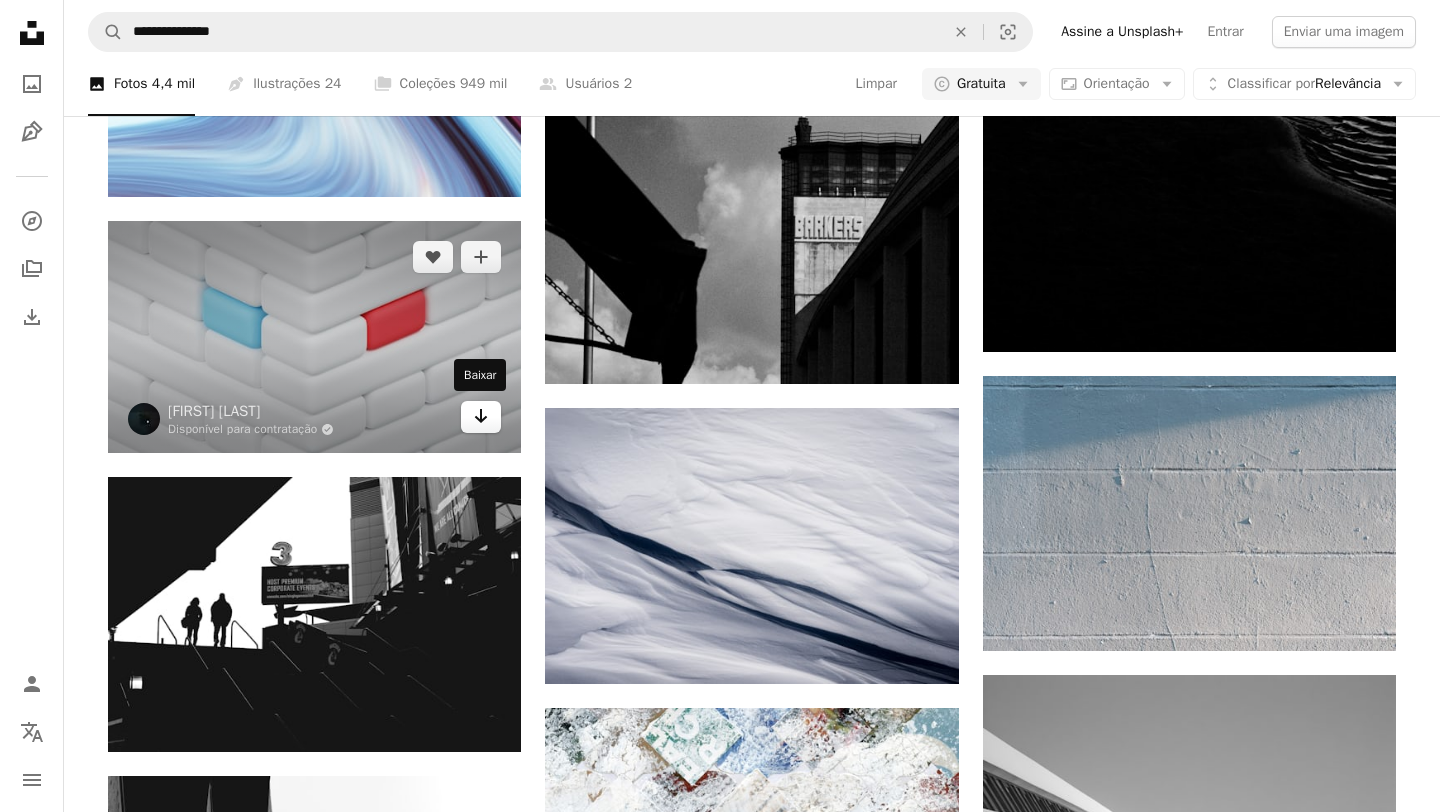 click 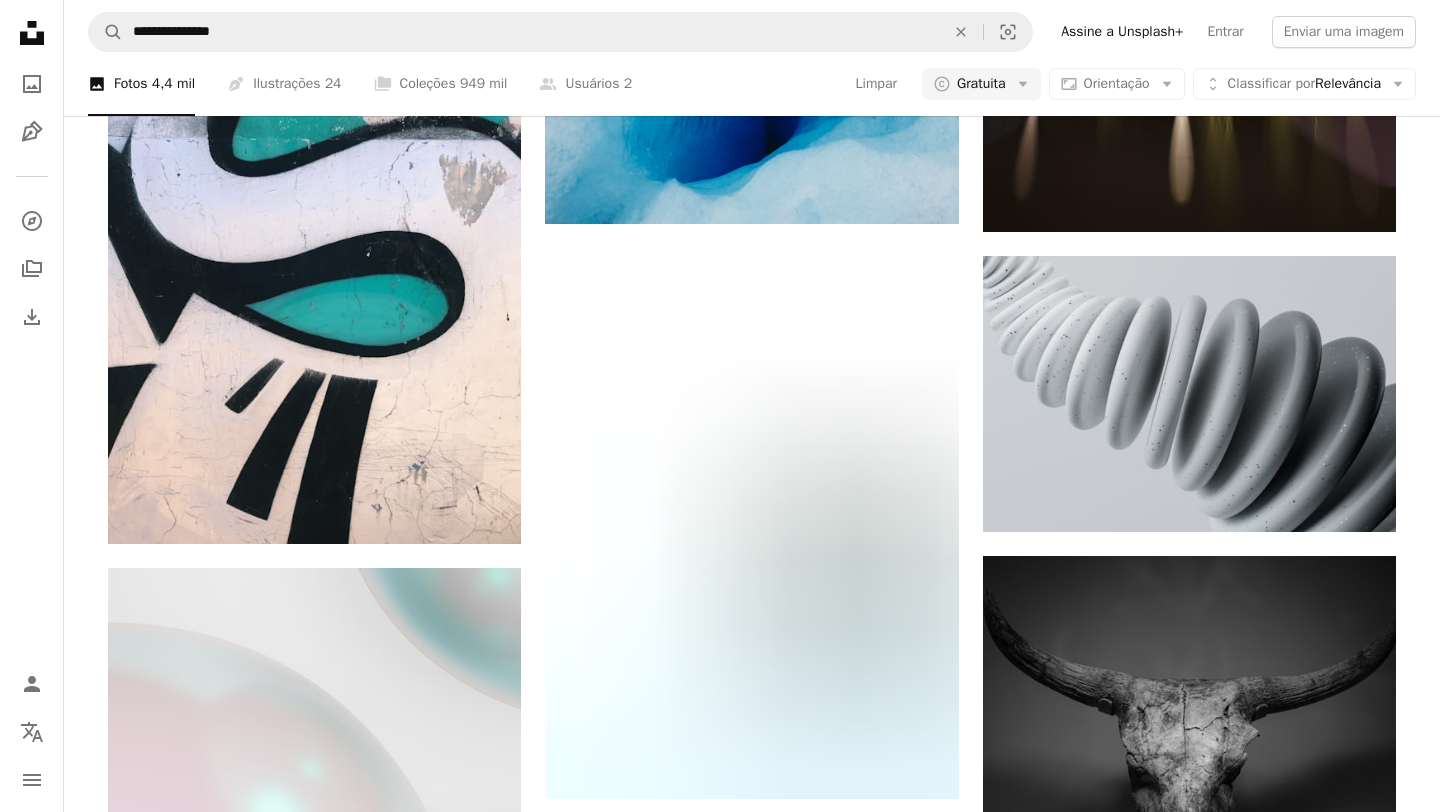 scroll, scrollTop: 32238, scrollLeft: 0, axis: vertical 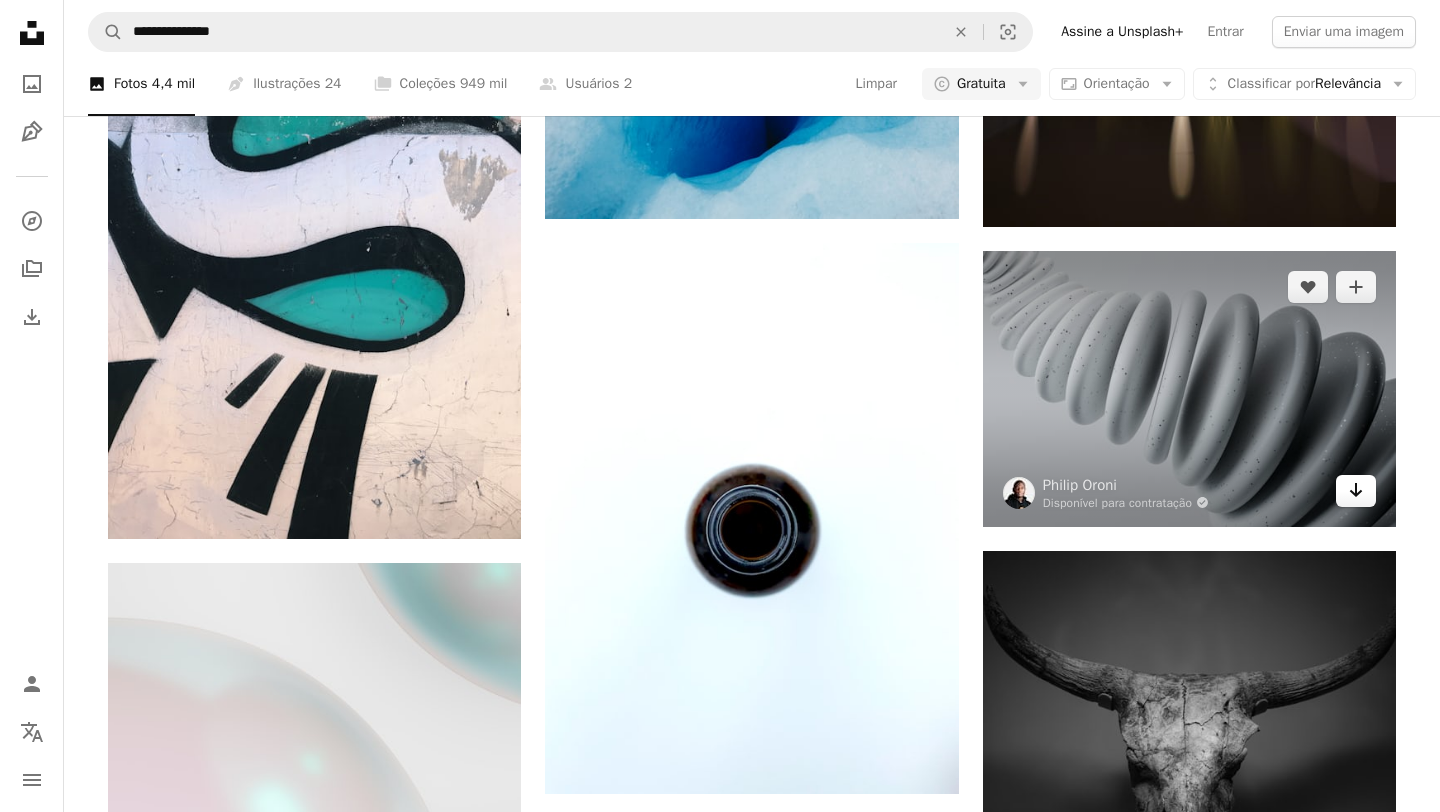 click 